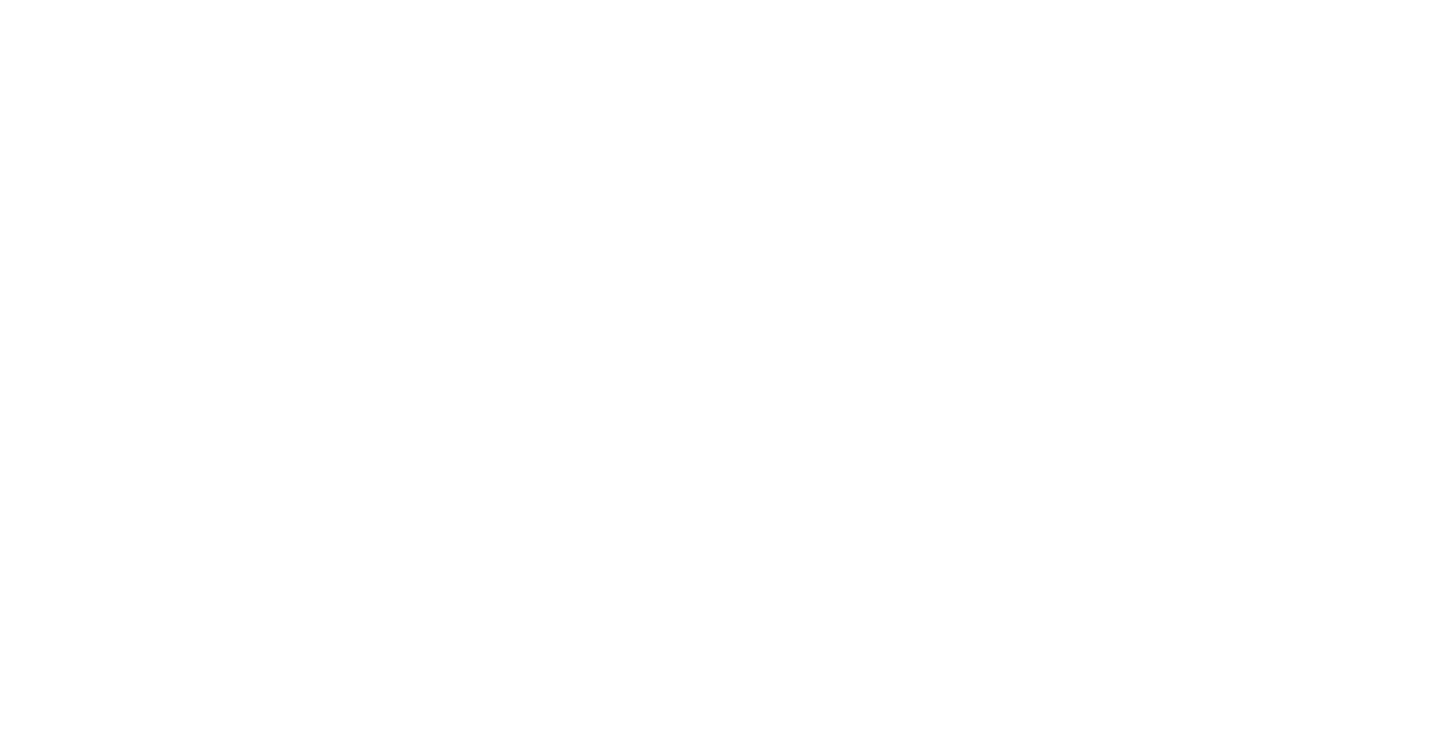 scroll, scrollTop: 0, scrollLeft: 0, axis: both 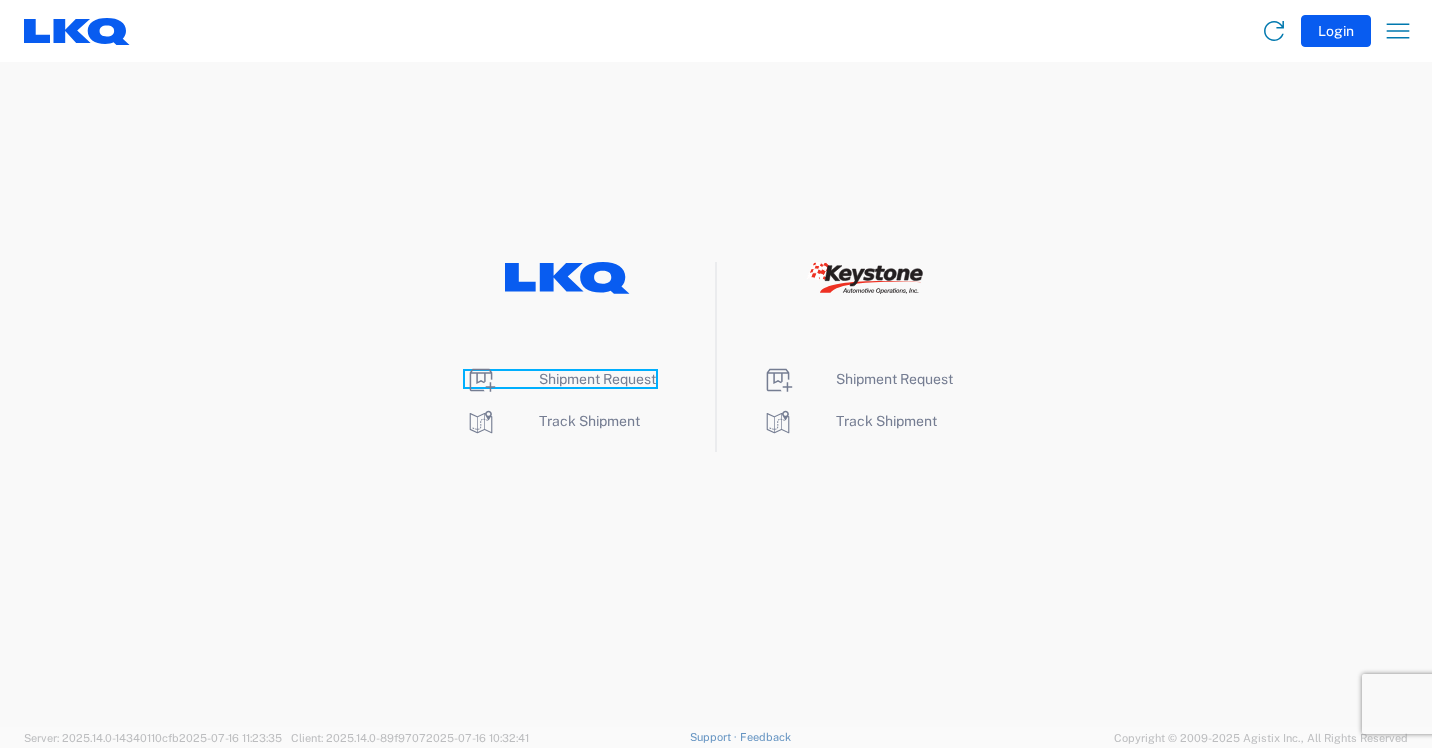 click on "Shipment Request" 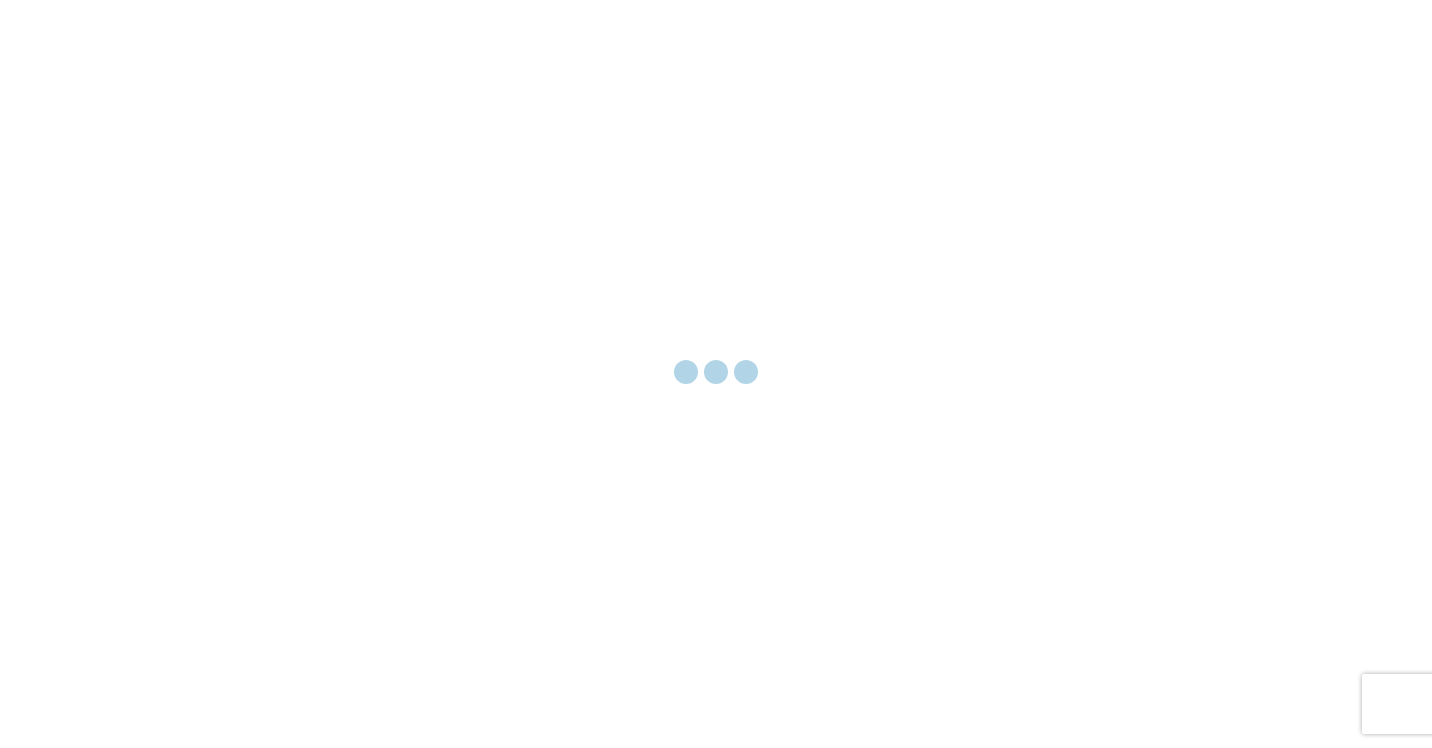 scroll, scrollTop: 0, scrollLeft: 0, axis: both 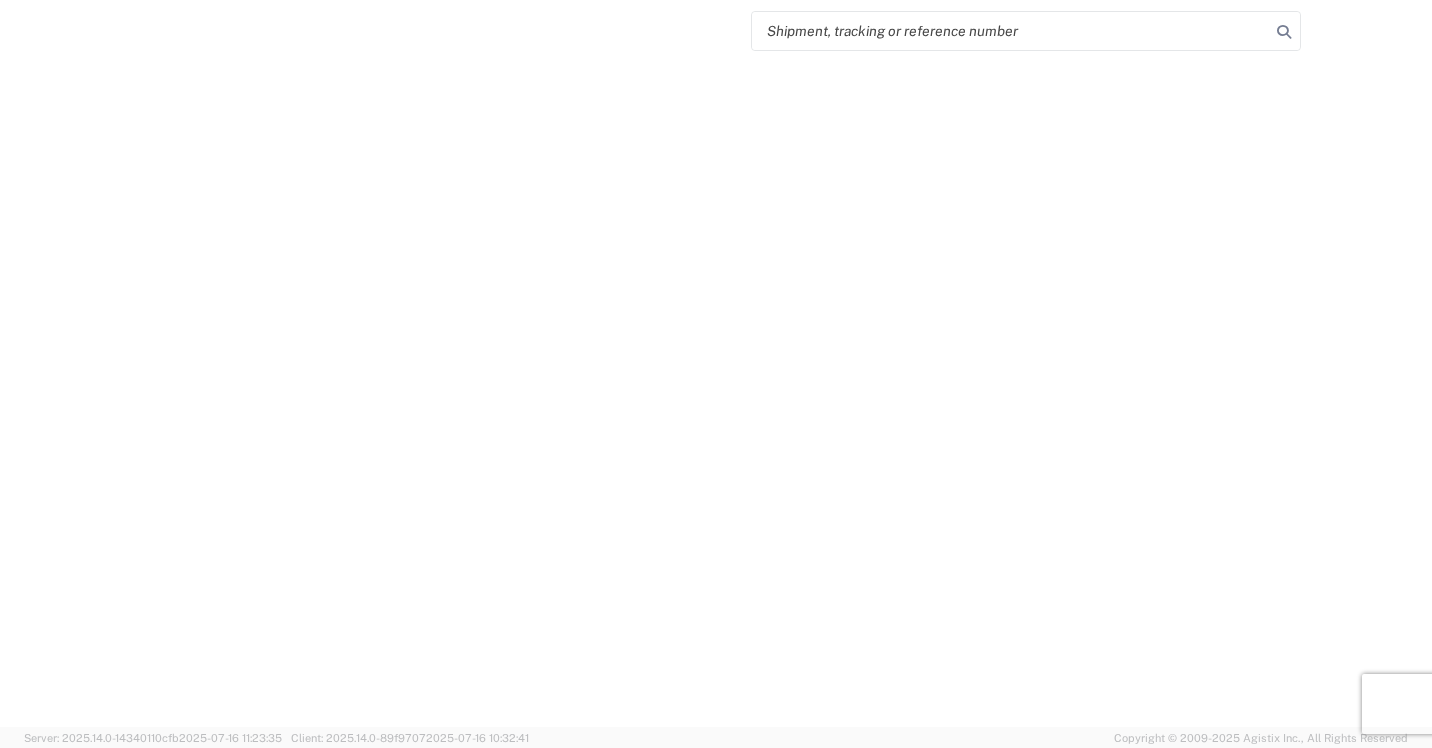 select on "FULL" 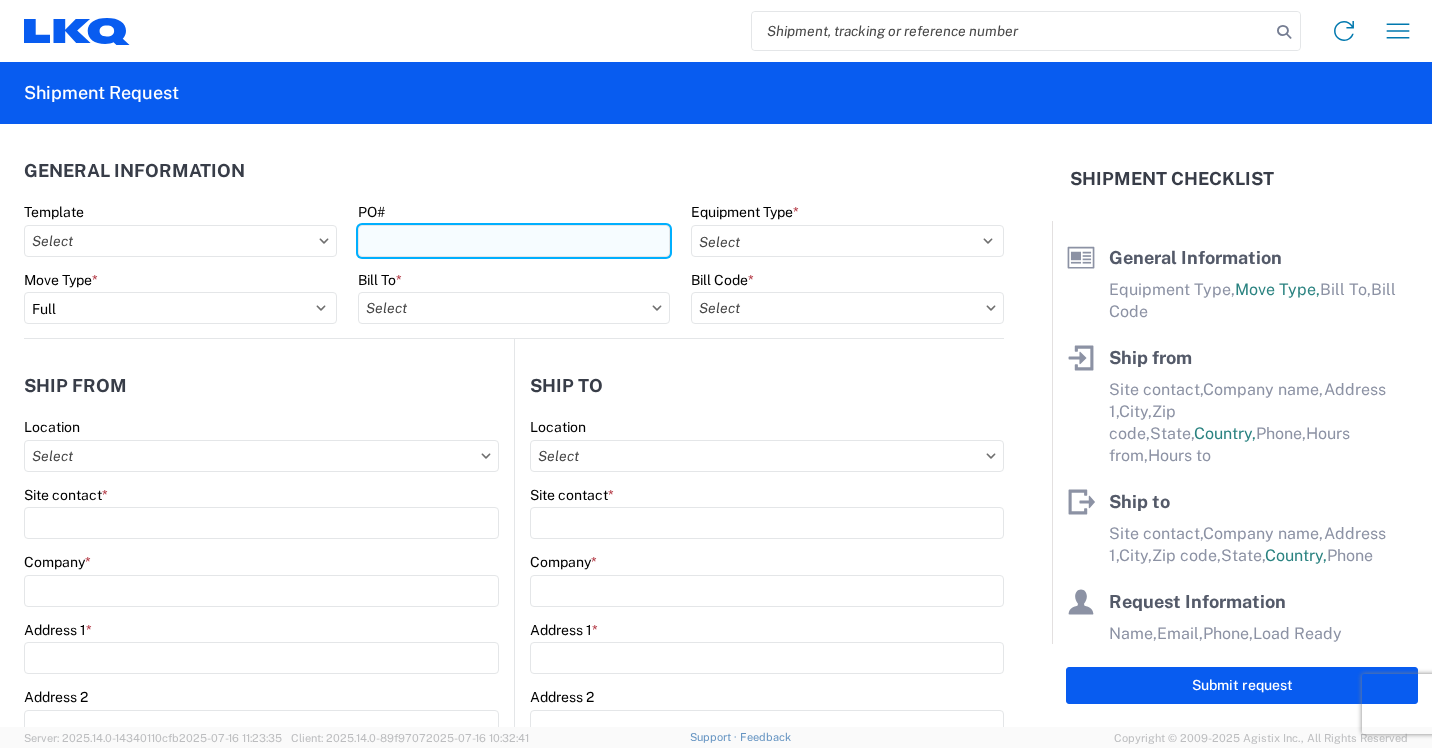 click on "PO#" at bounding box center (514, 241) 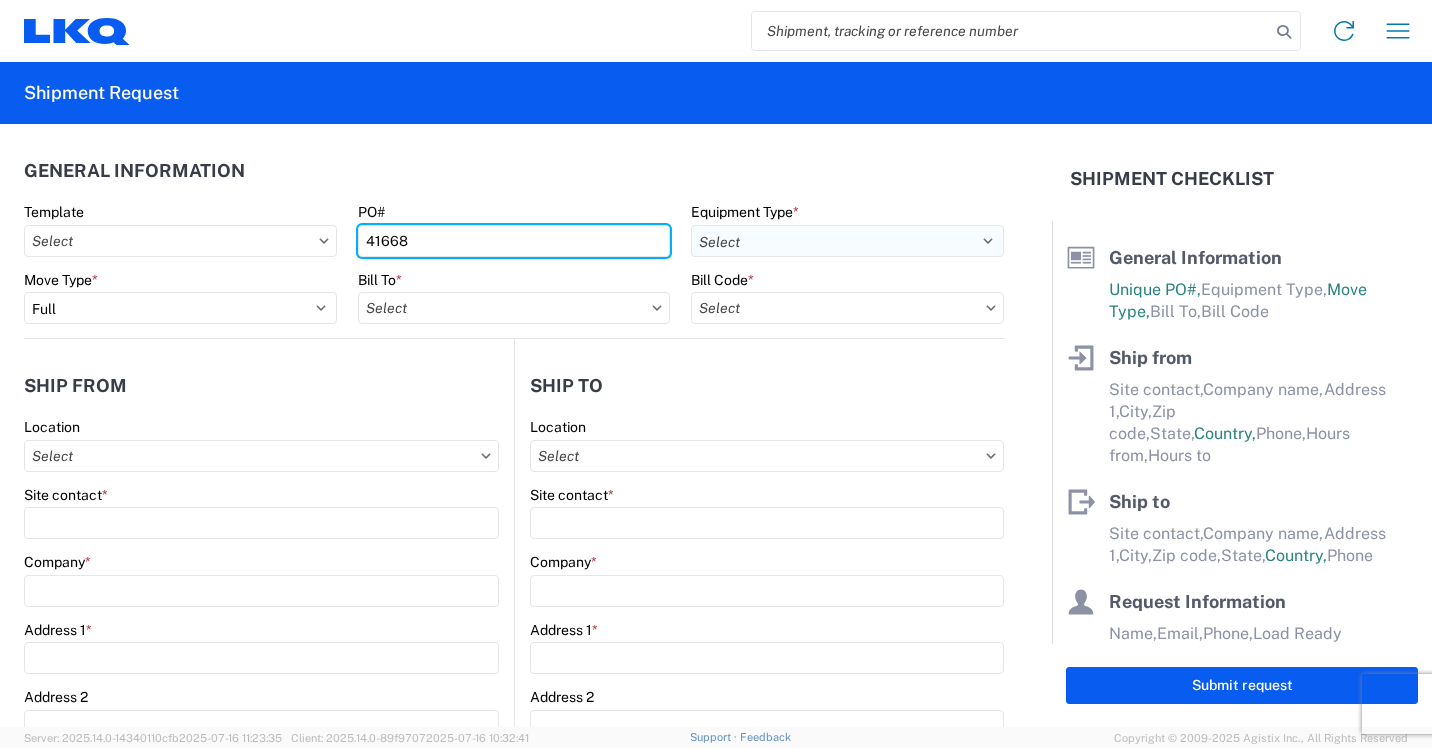 type on "41668" 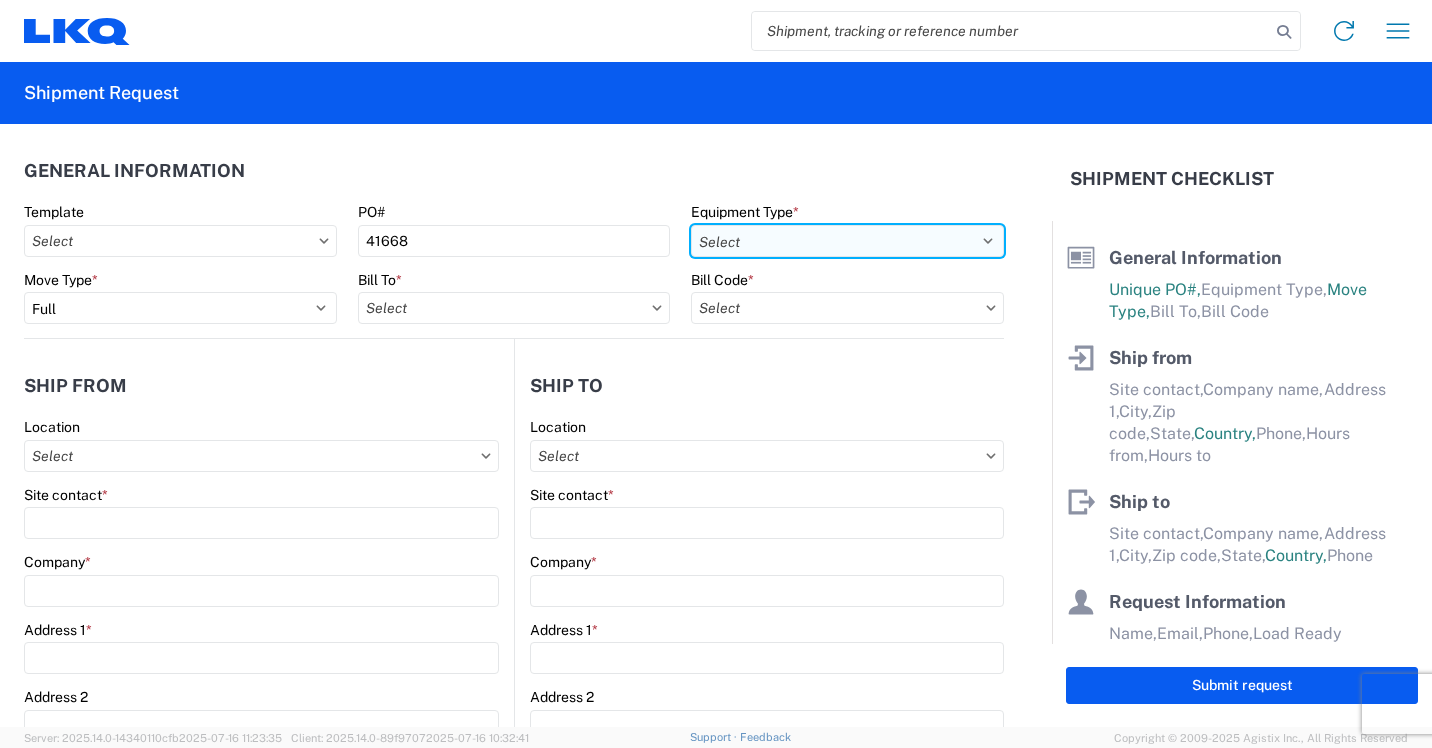 click on "Select 53’ Dry Van Flatbed Dropdeck (van) Lowboy (flatbed) Rail" at bounding box center (847, 241) 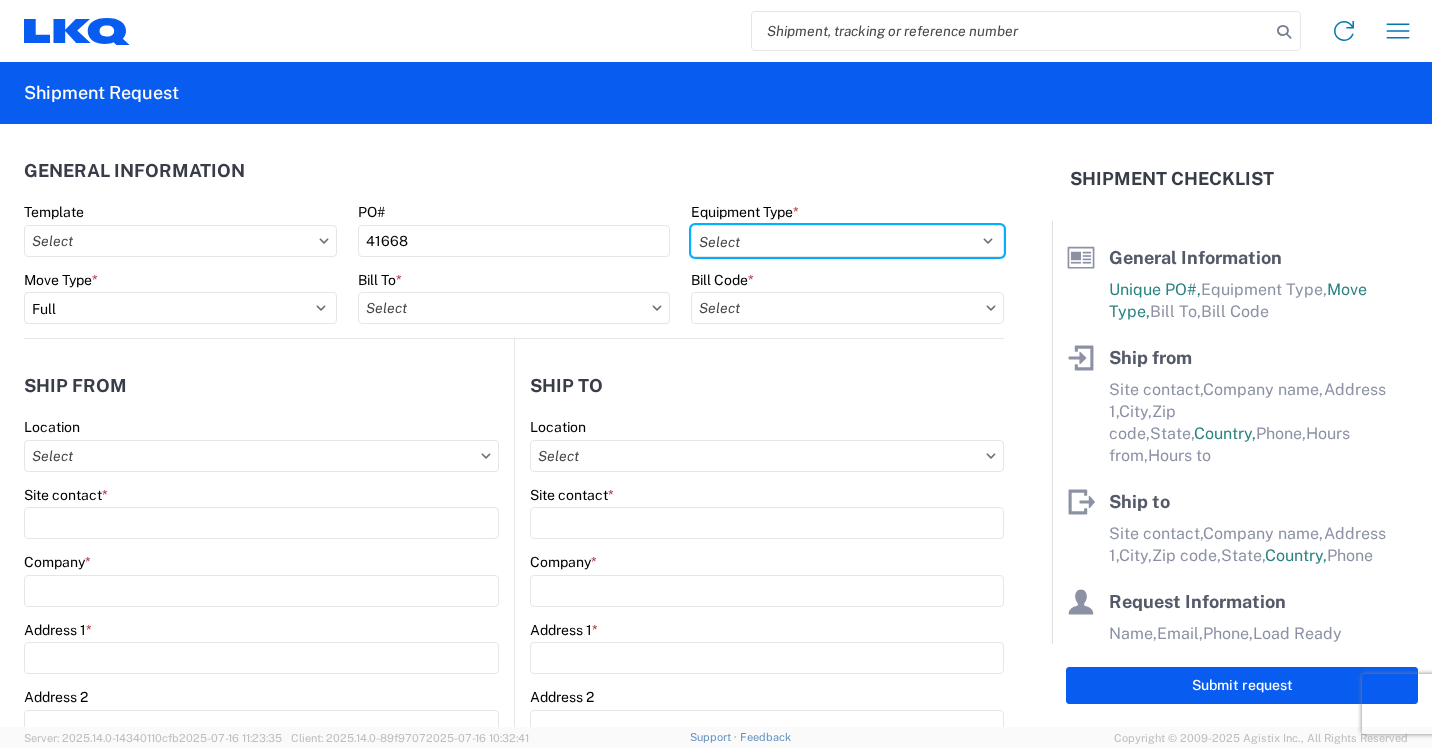 select on "STDV" 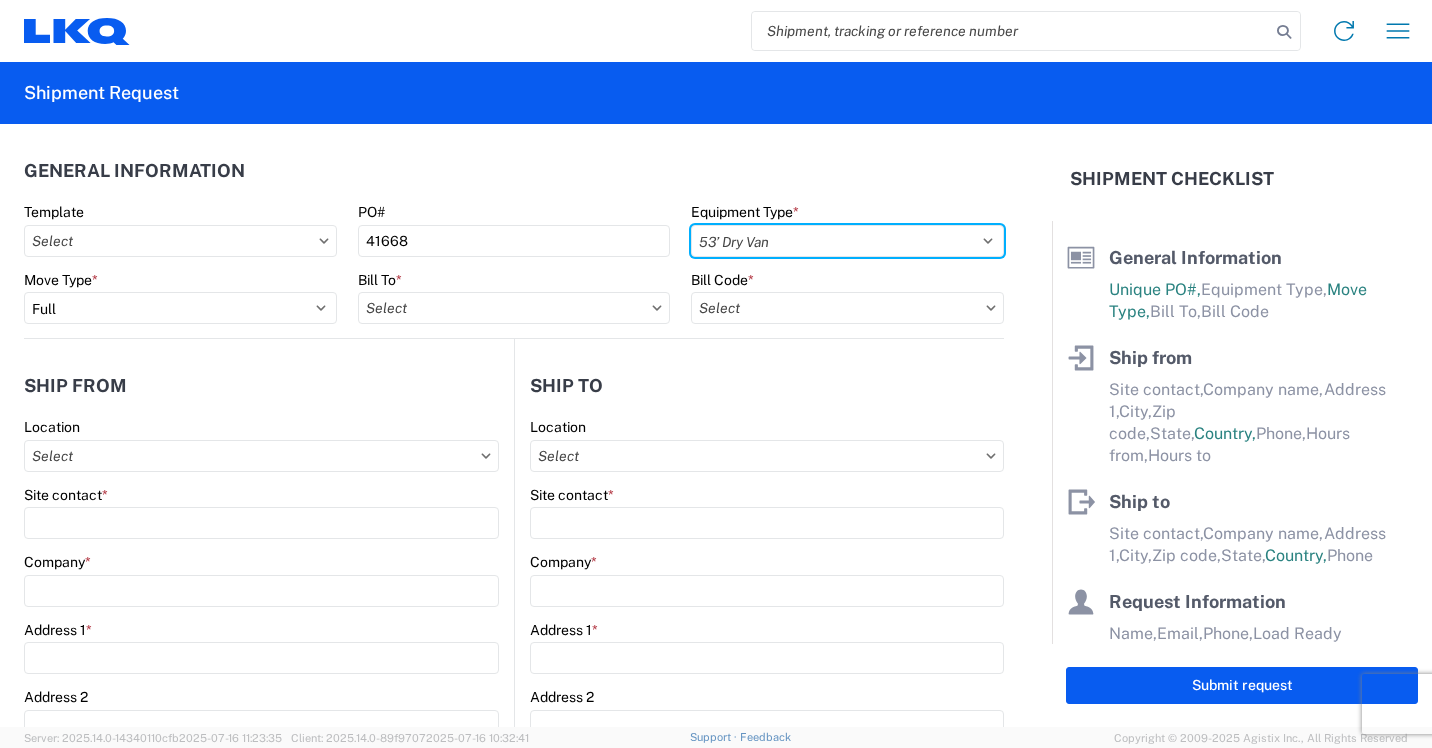 click on "Select 53’ Dry Van Flatbed Dropdeck (van) Lowboy (flatbed) Rail" at bounding box center (847, 241) 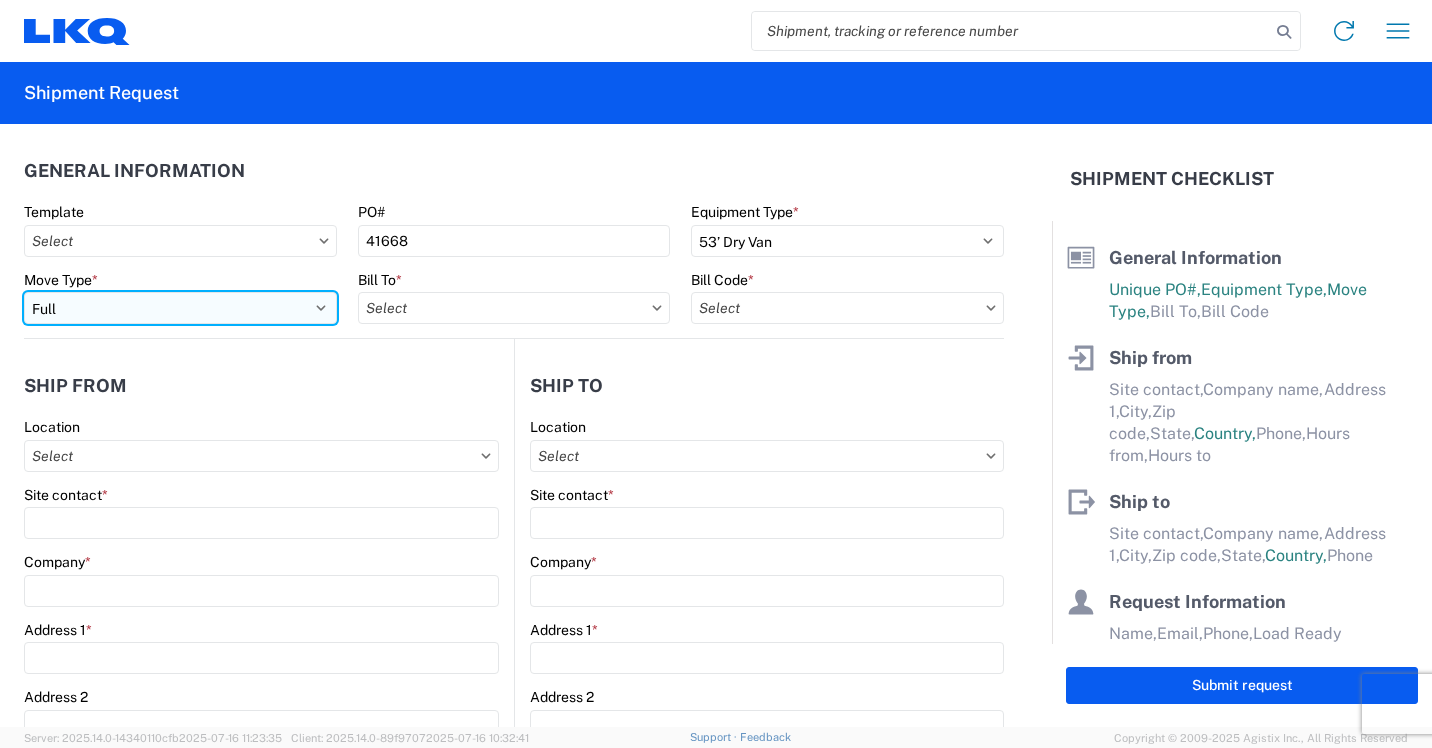 click on "Select Full Partial TL" at bounding box center [180, 308] 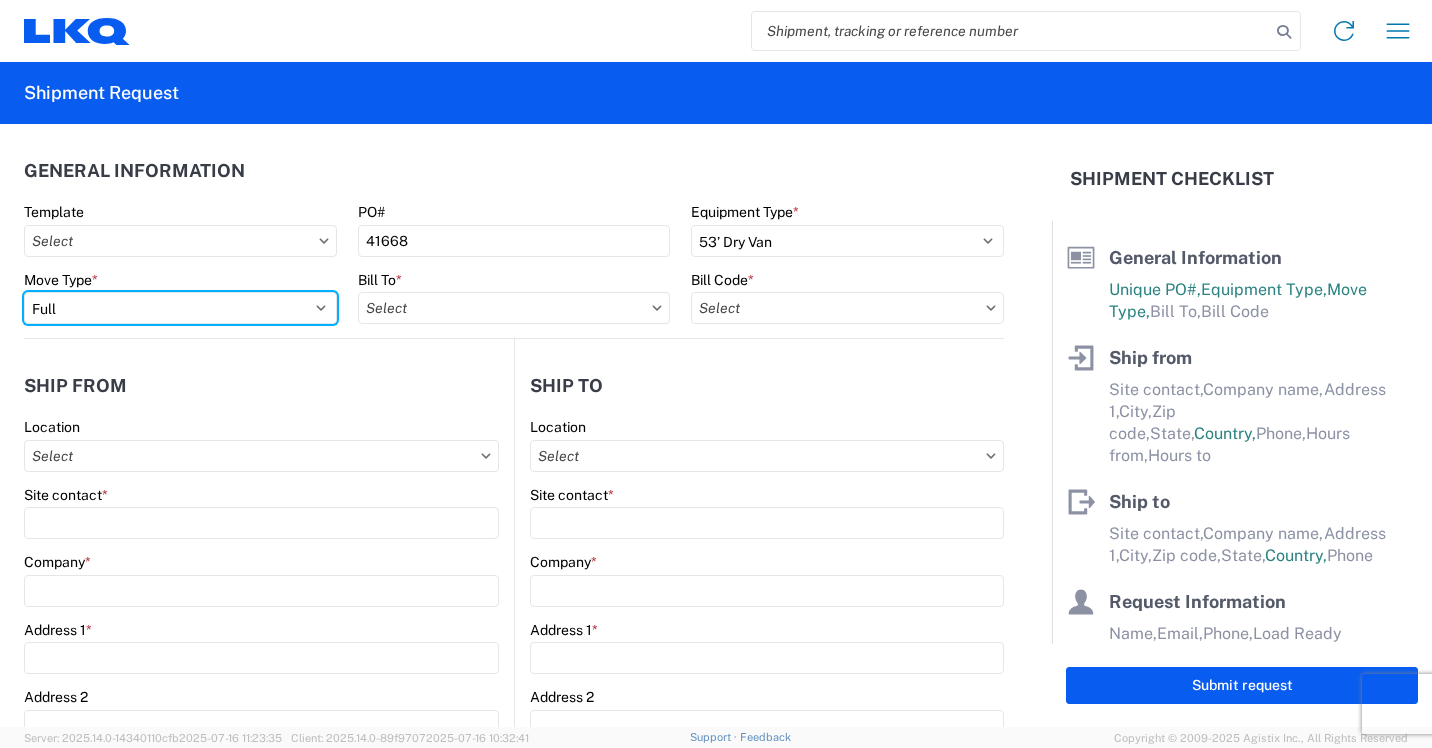 select on "PARTIAL_TL" 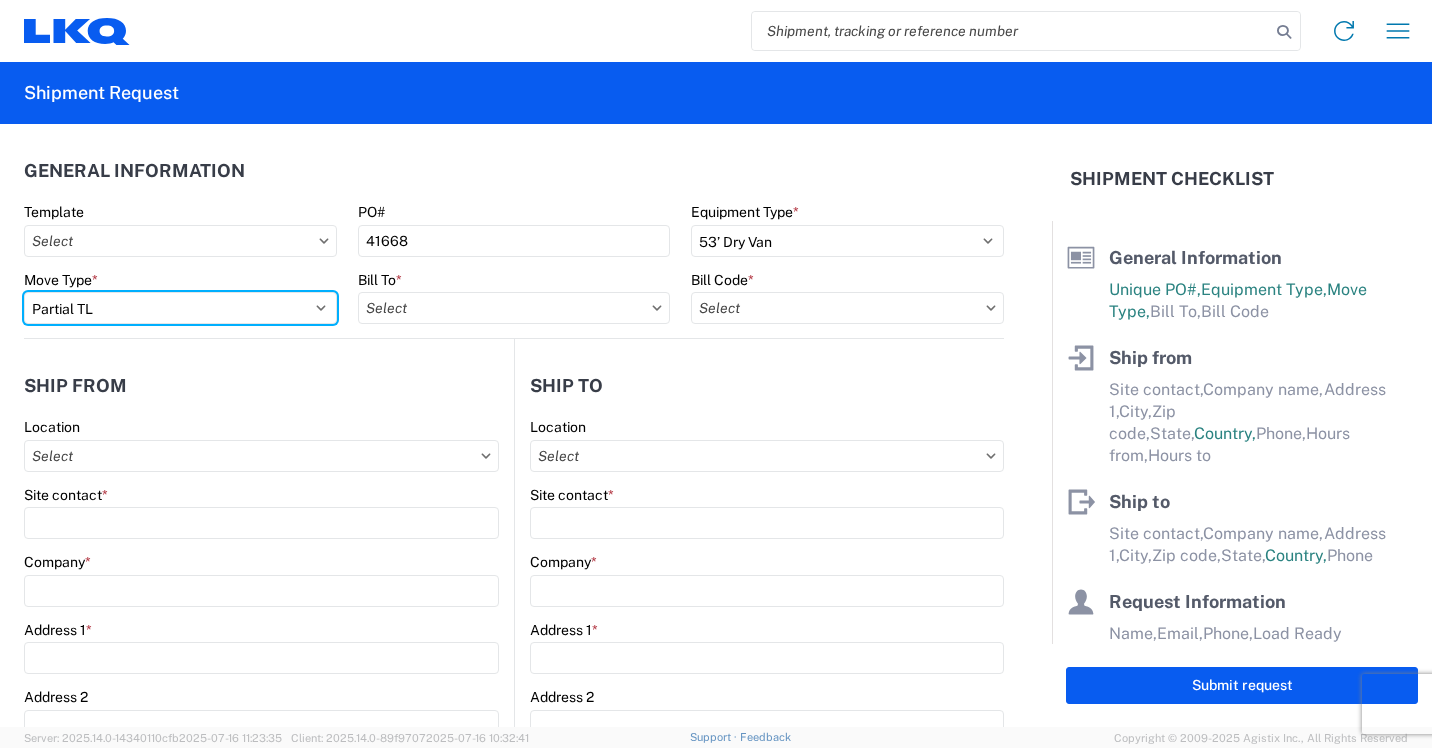 click on "Select Full Partial TL" at bounding box center [180, 308] 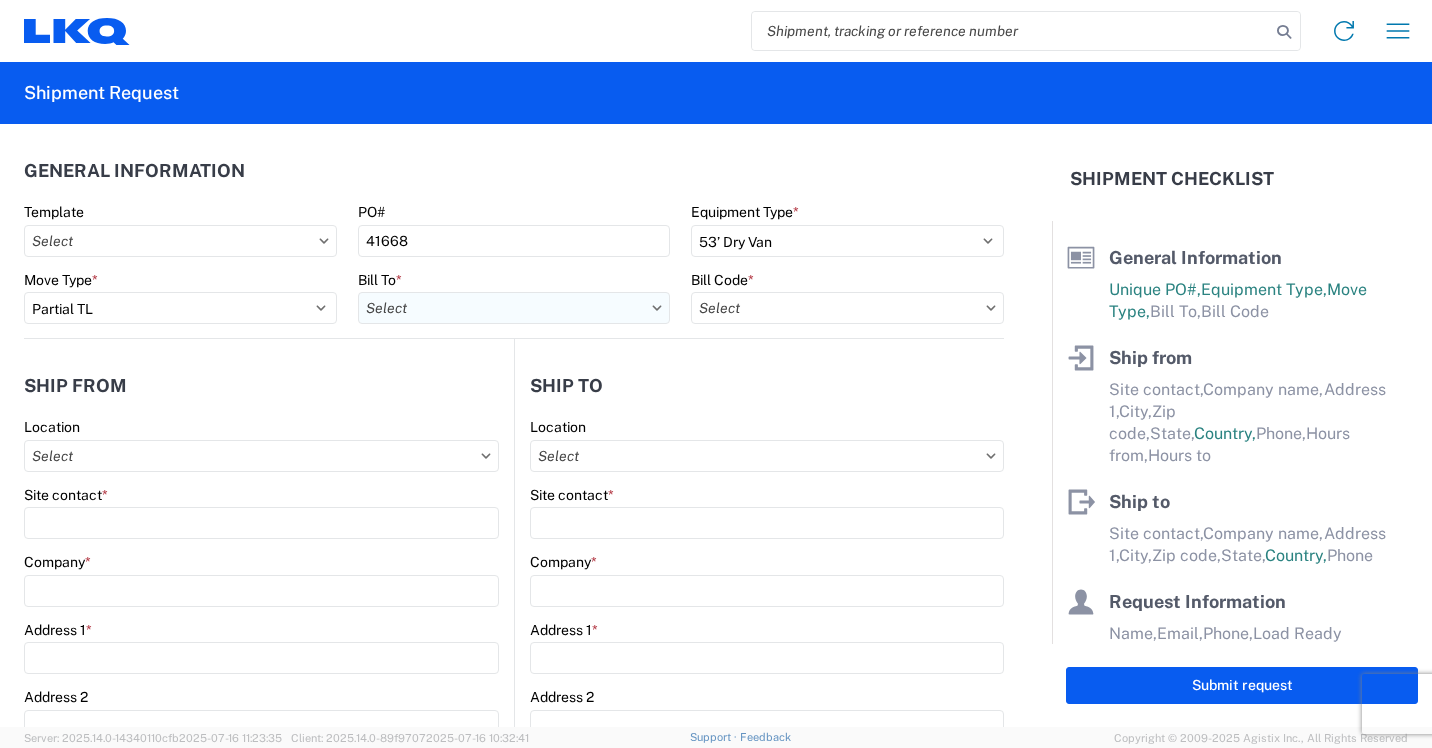 click on "Bill To  *" at bounding box center [514, 308] 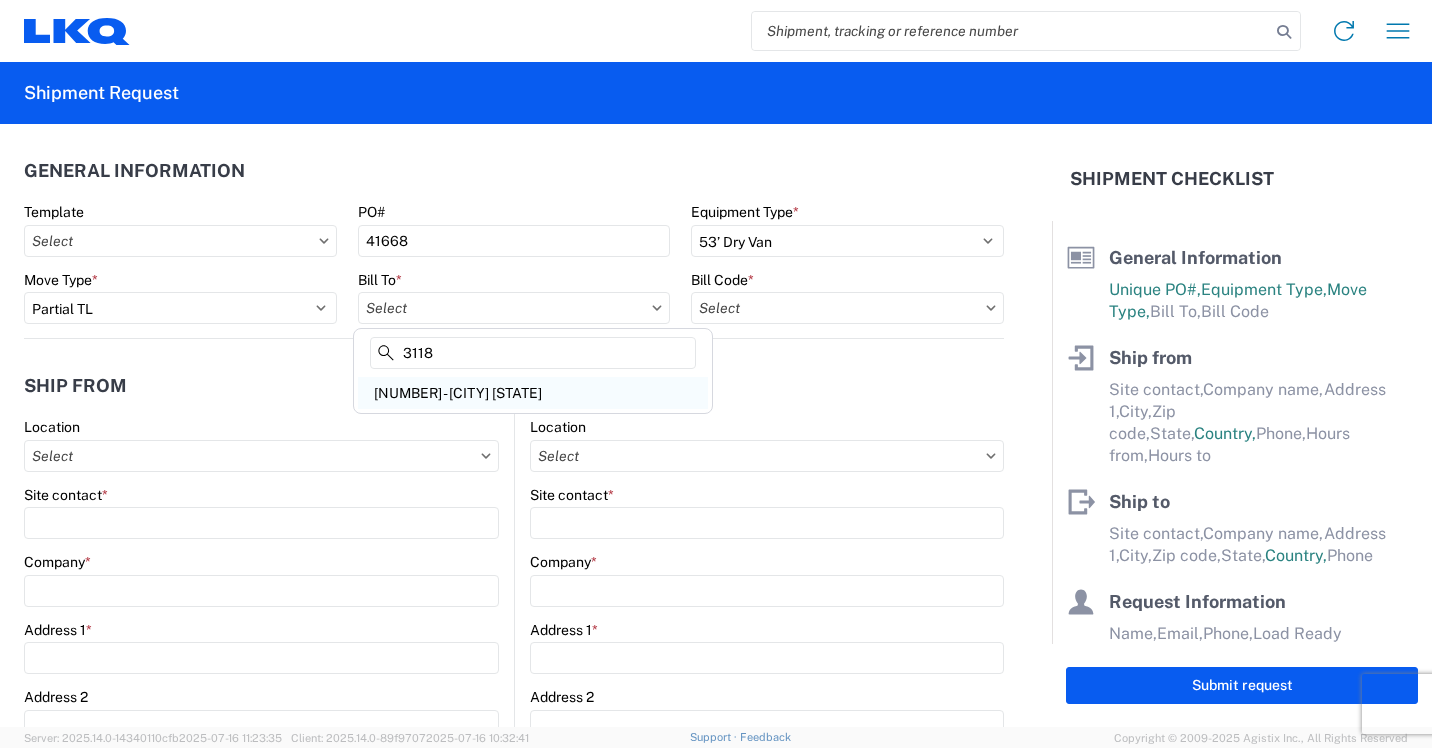 type on "3118" 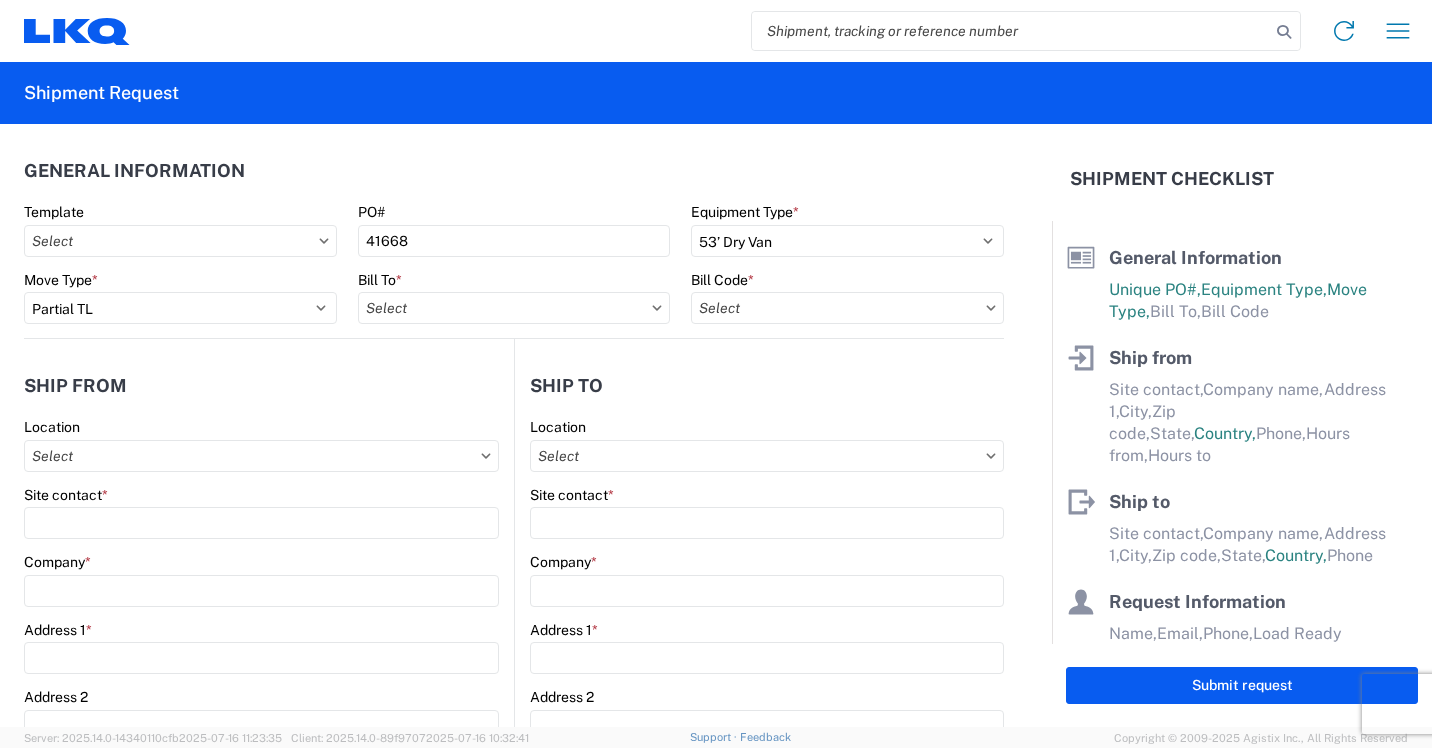 type on "[NUMBER] - [CITY] [STATE]" 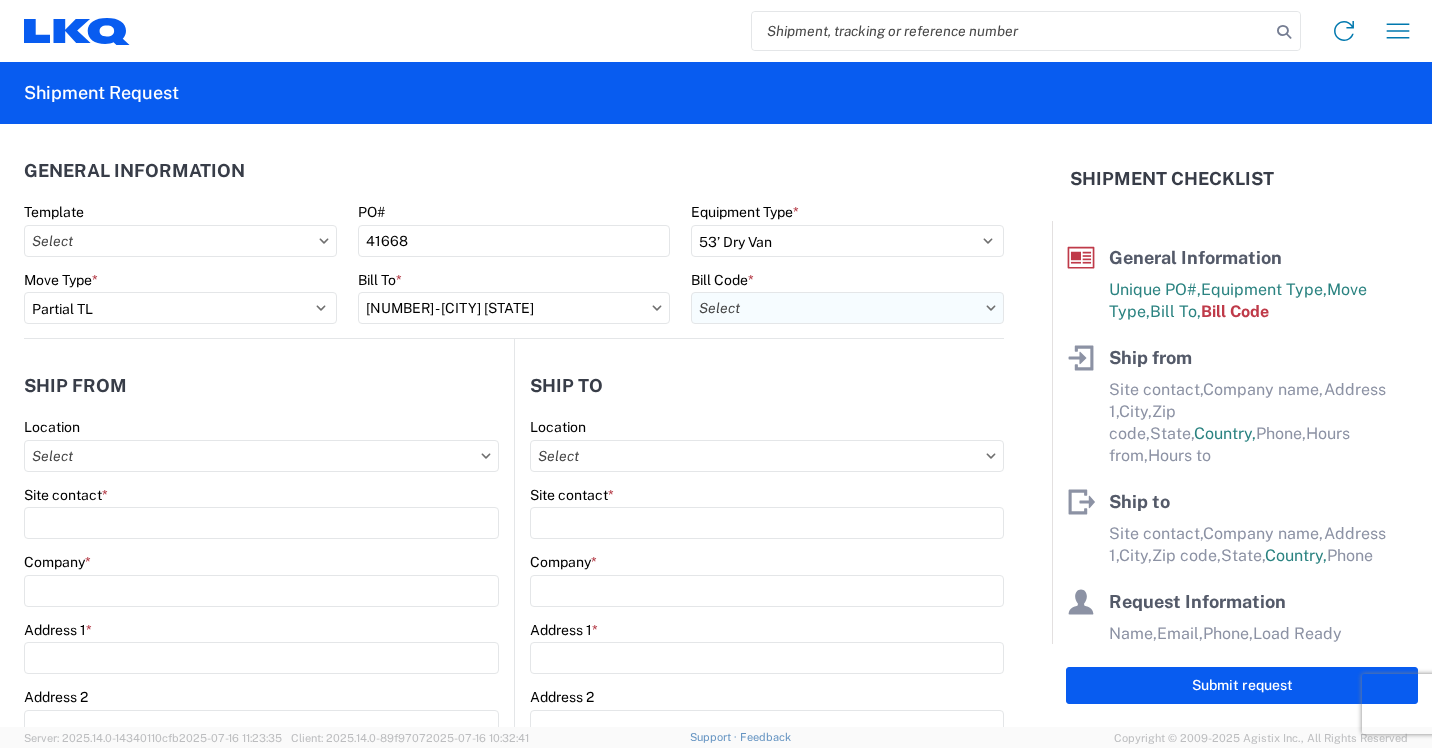 click on "Bill Code  *" at bounding box center (847, 308) 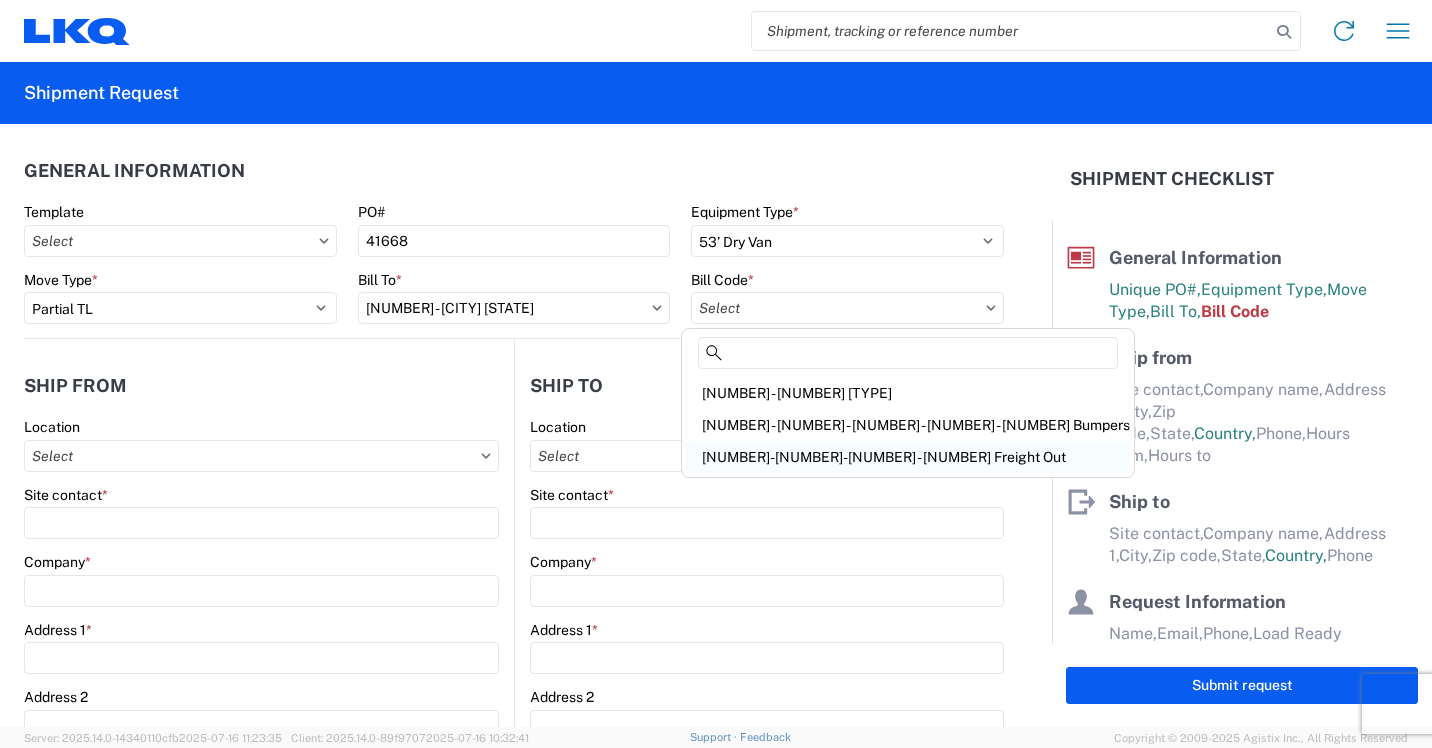 click on "[NUMBER]-[NUMBER]-[NUMBER] - [NUMBER] Freight Out" 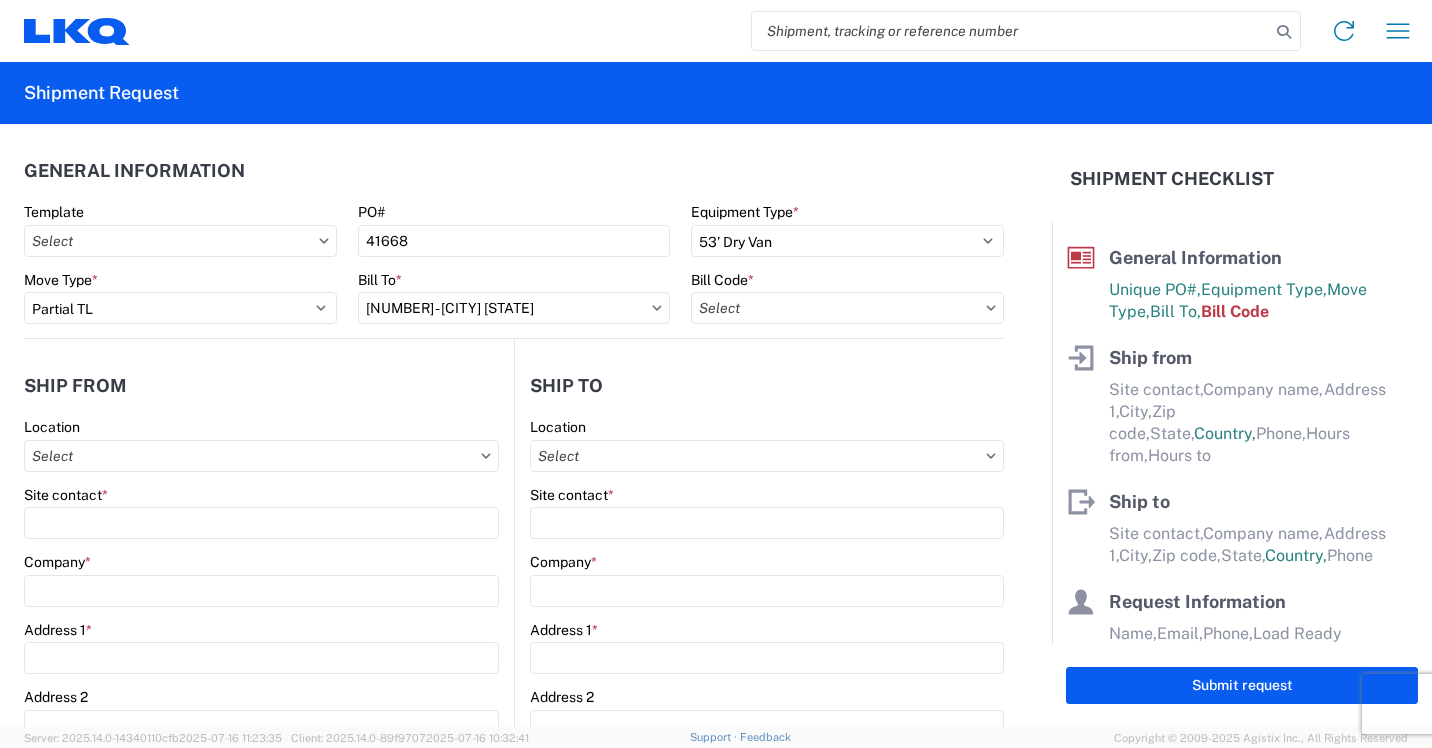 type on "[NUMBER]-[NUMBER]-[NUMBER] - [NUMBER] Freight Out" 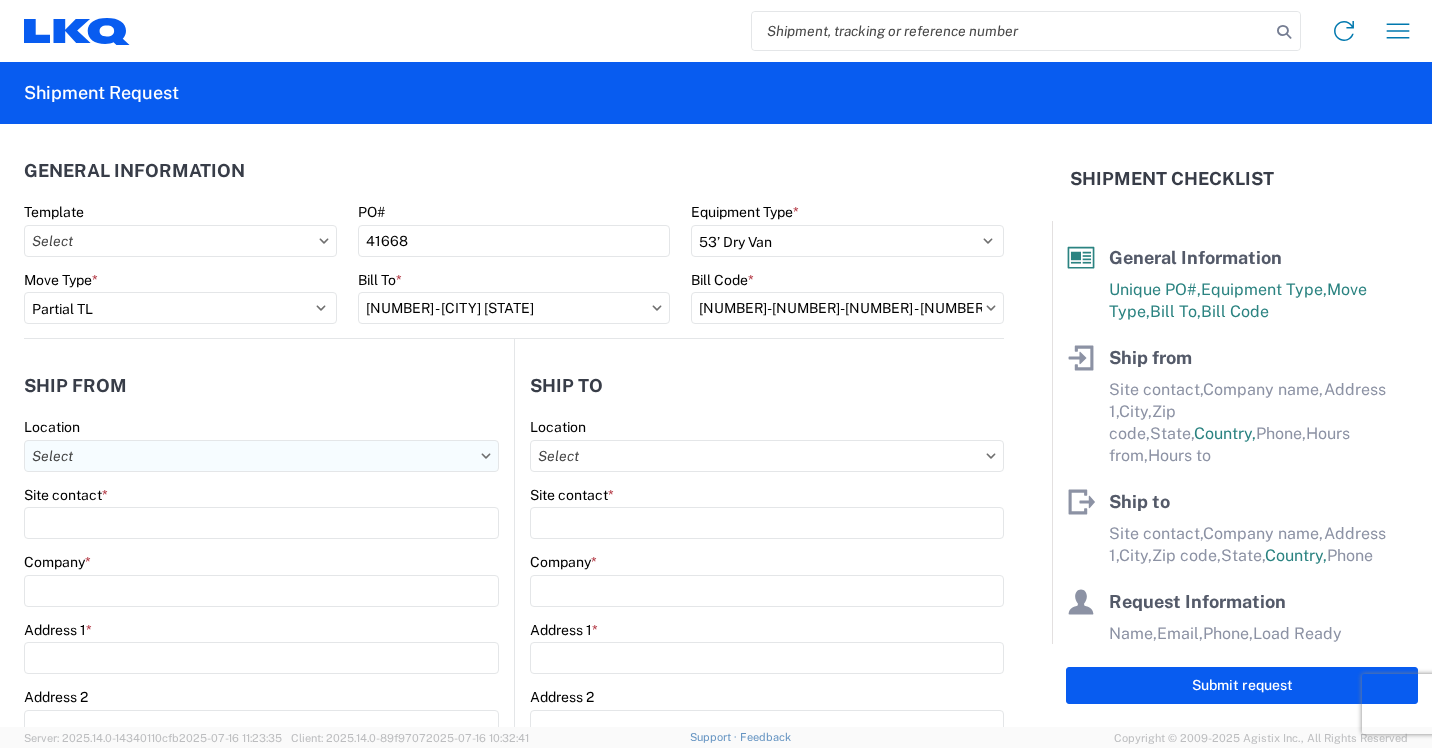 click on "Location" at bounding box center [261, 456] 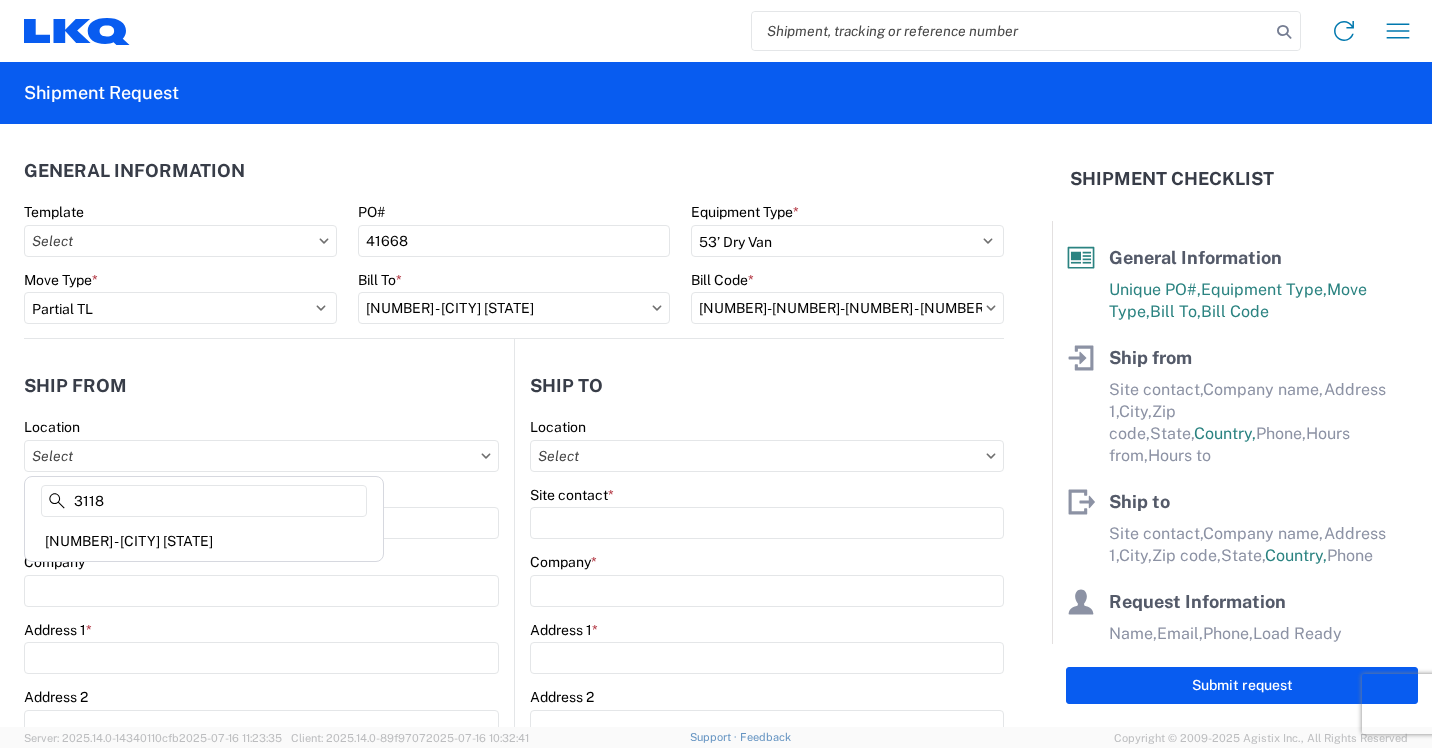 type on "3118" 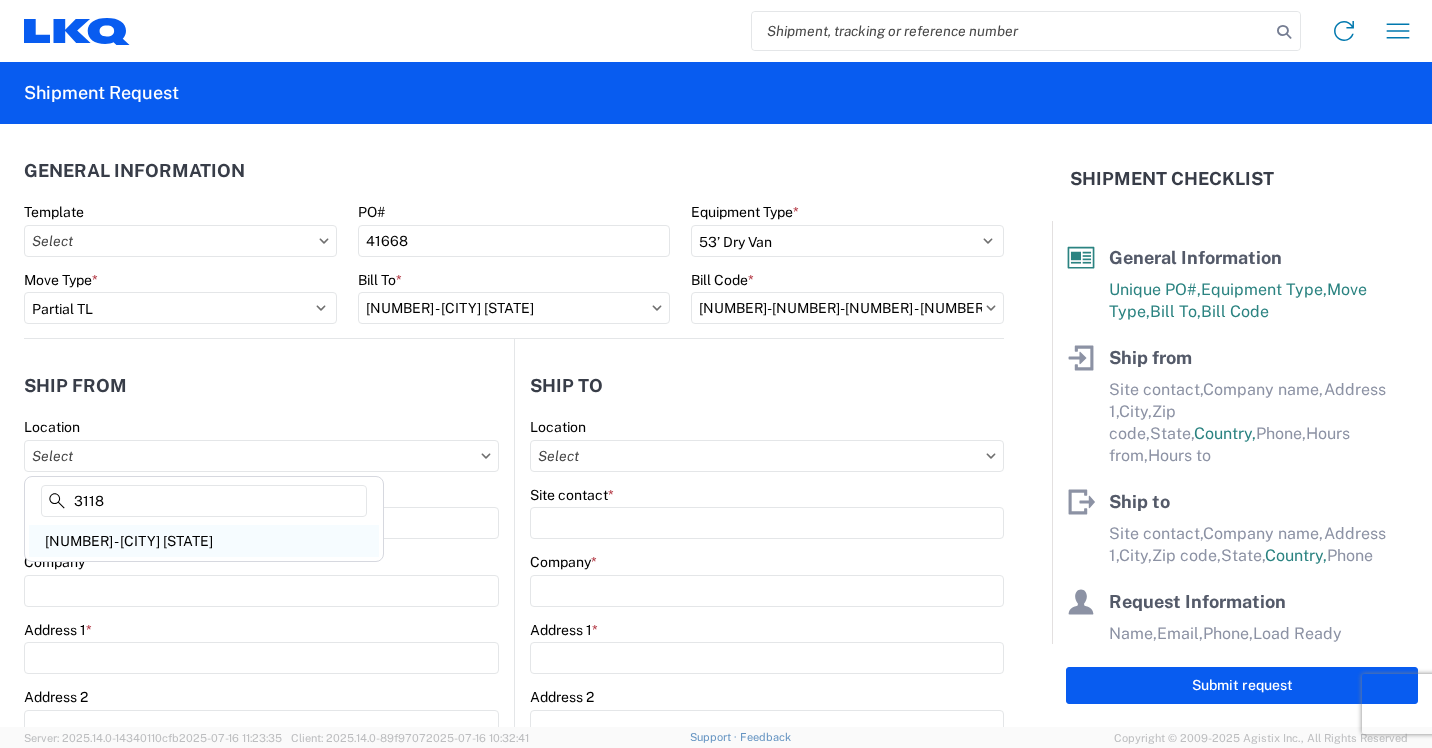 click on "[NUMBER] - [CITY] [STATE]" 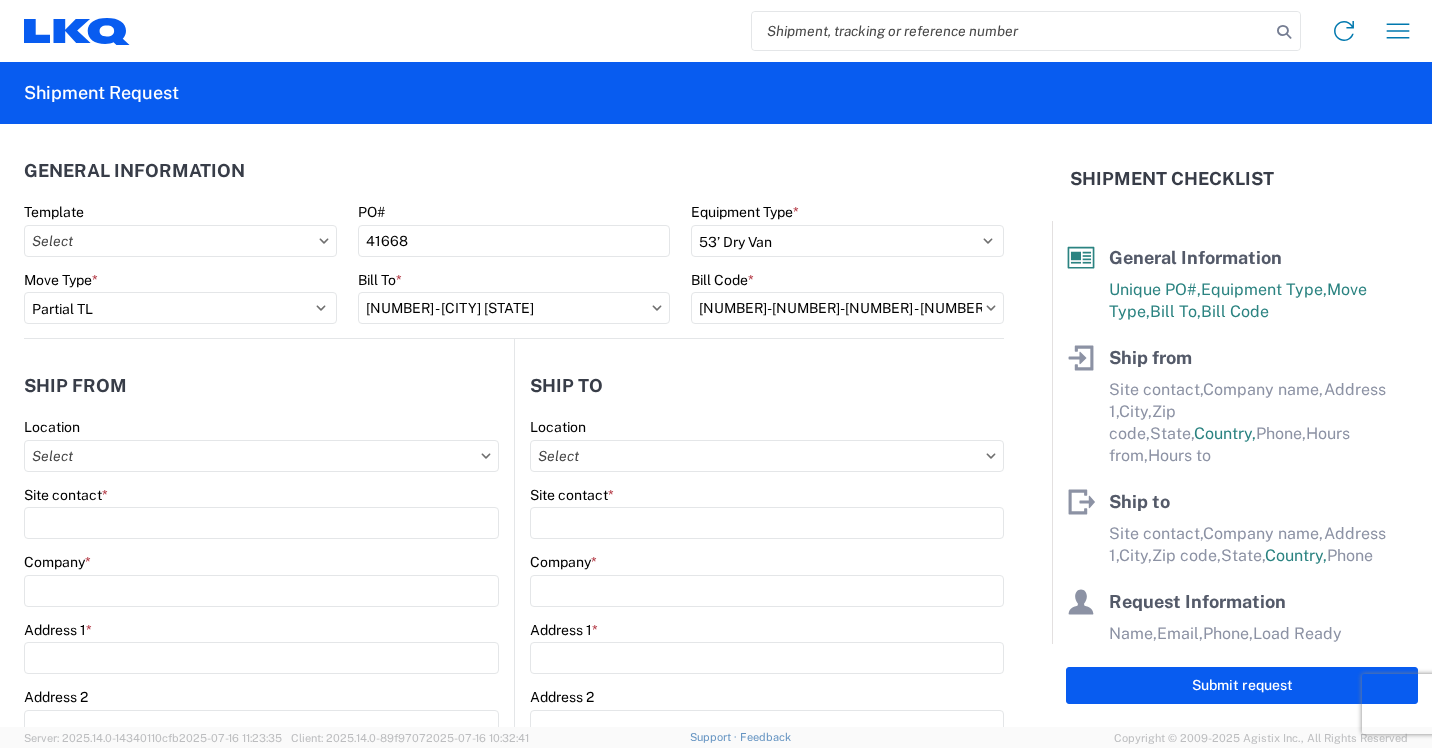 type on "[NUMBER] - [CITY] [STATE]" 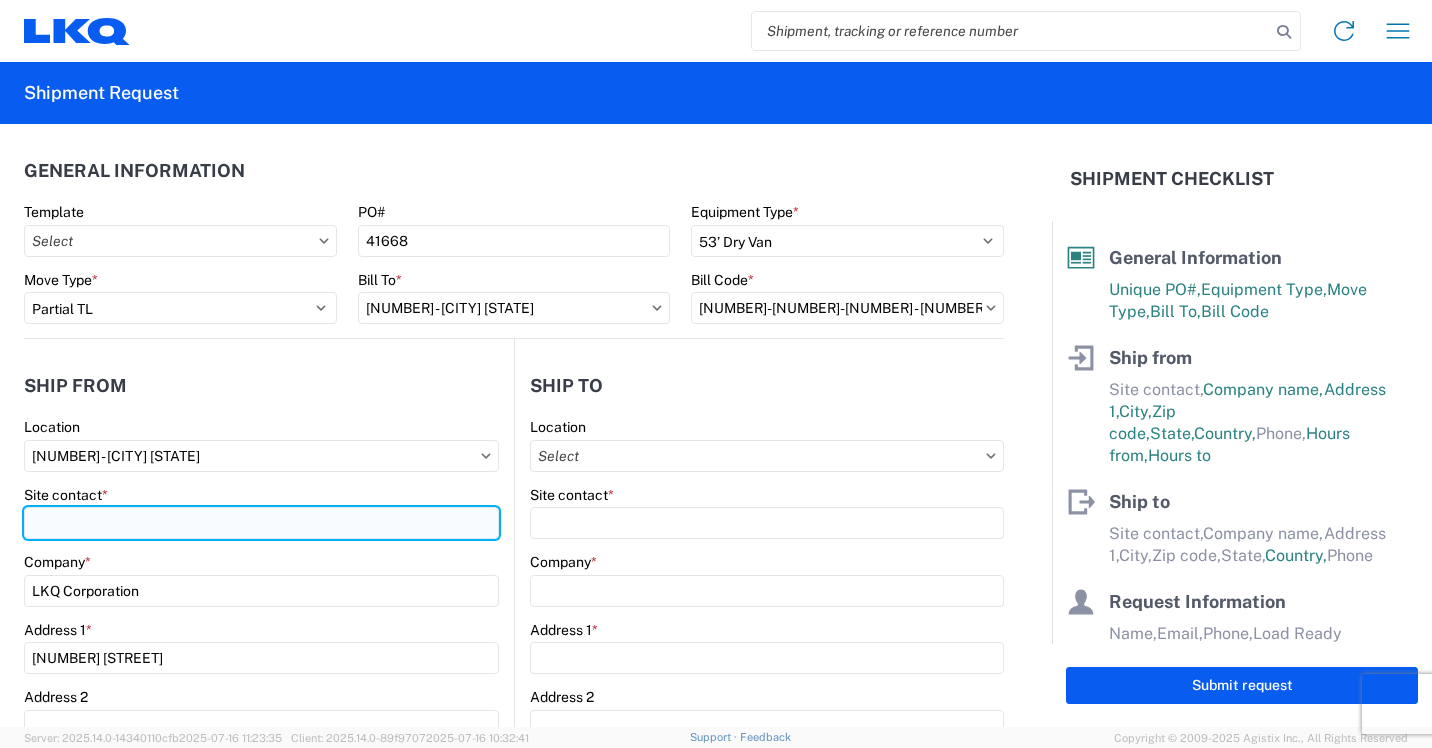 click on "Site contact  *" at bounding box center (261, 523) 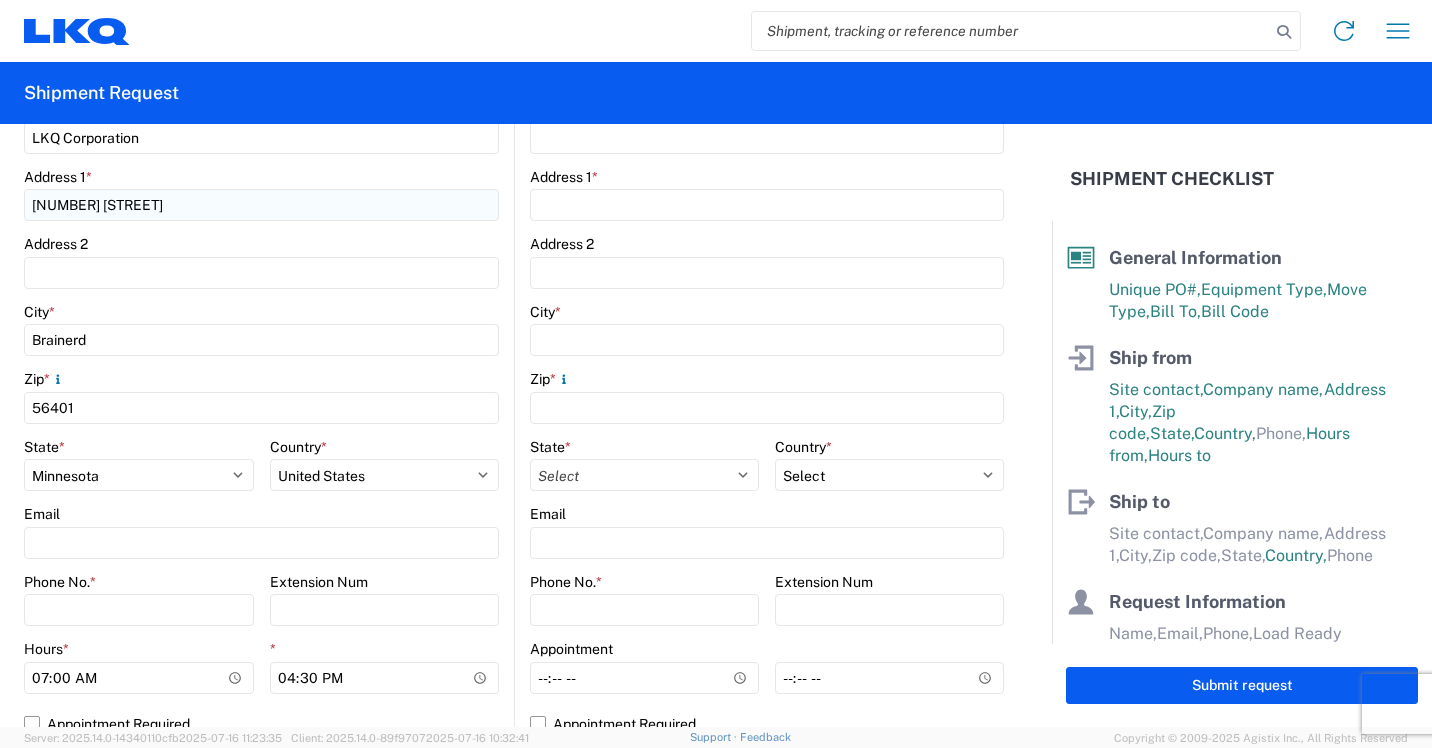 scroll, scrollTop: 500, scrollLeft: 0, axis: vertical 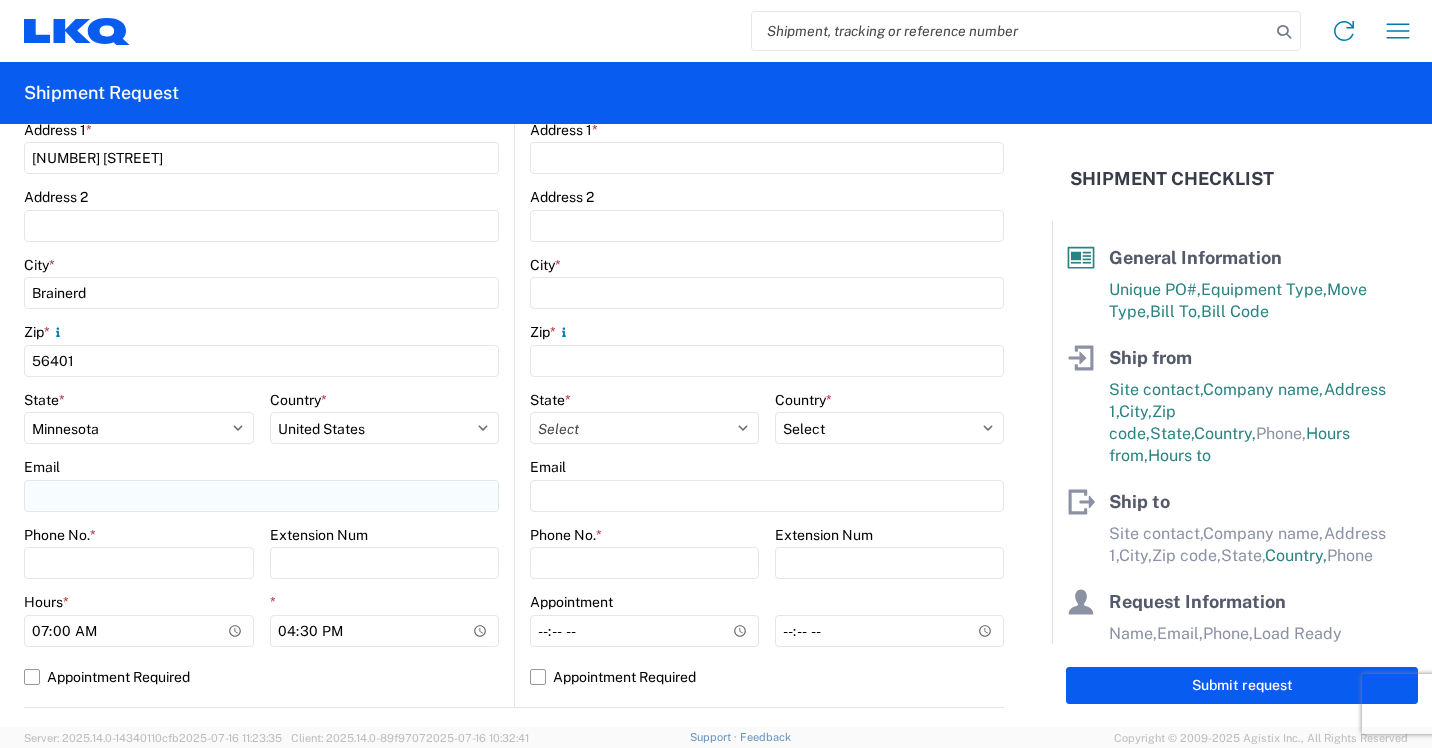 type on "[FIRST] [LAST]" 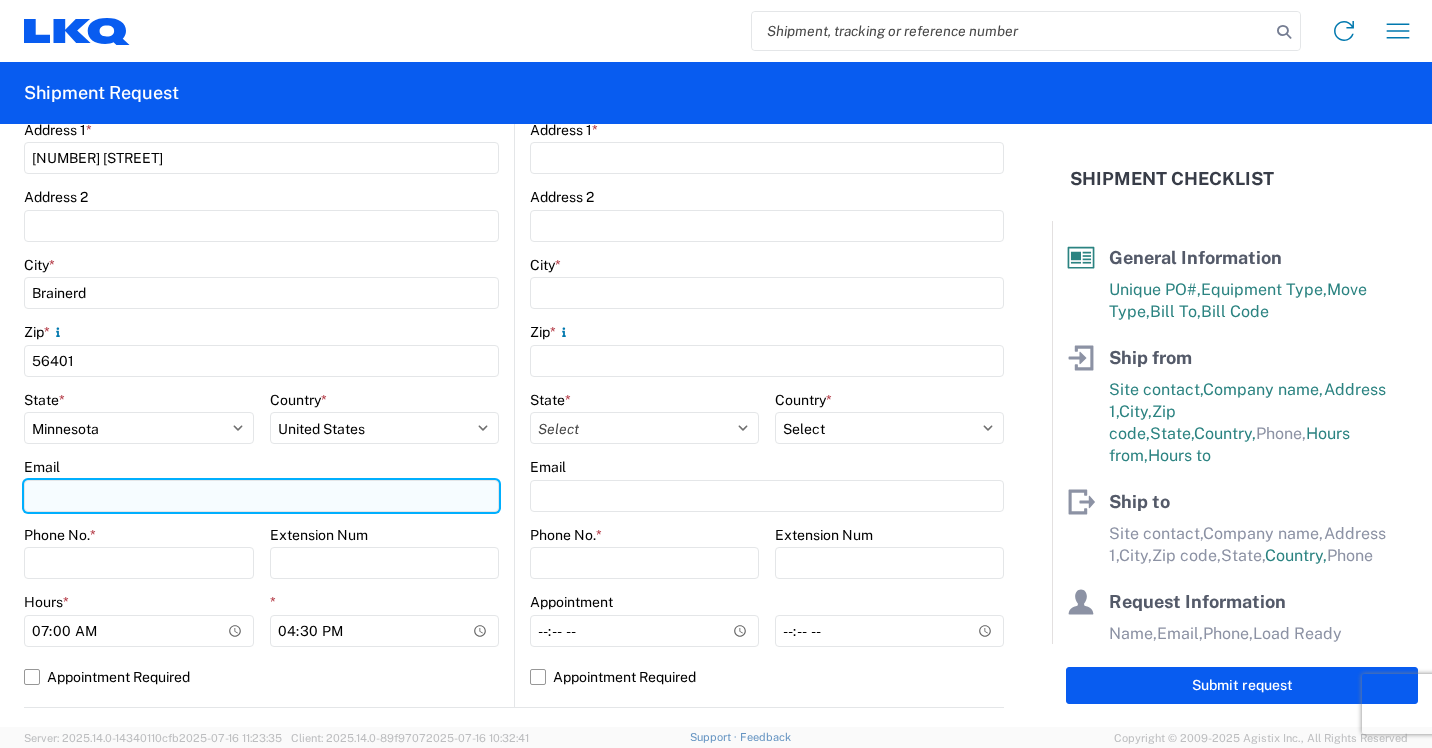 click on "Email" at bounding box center (261, 496) 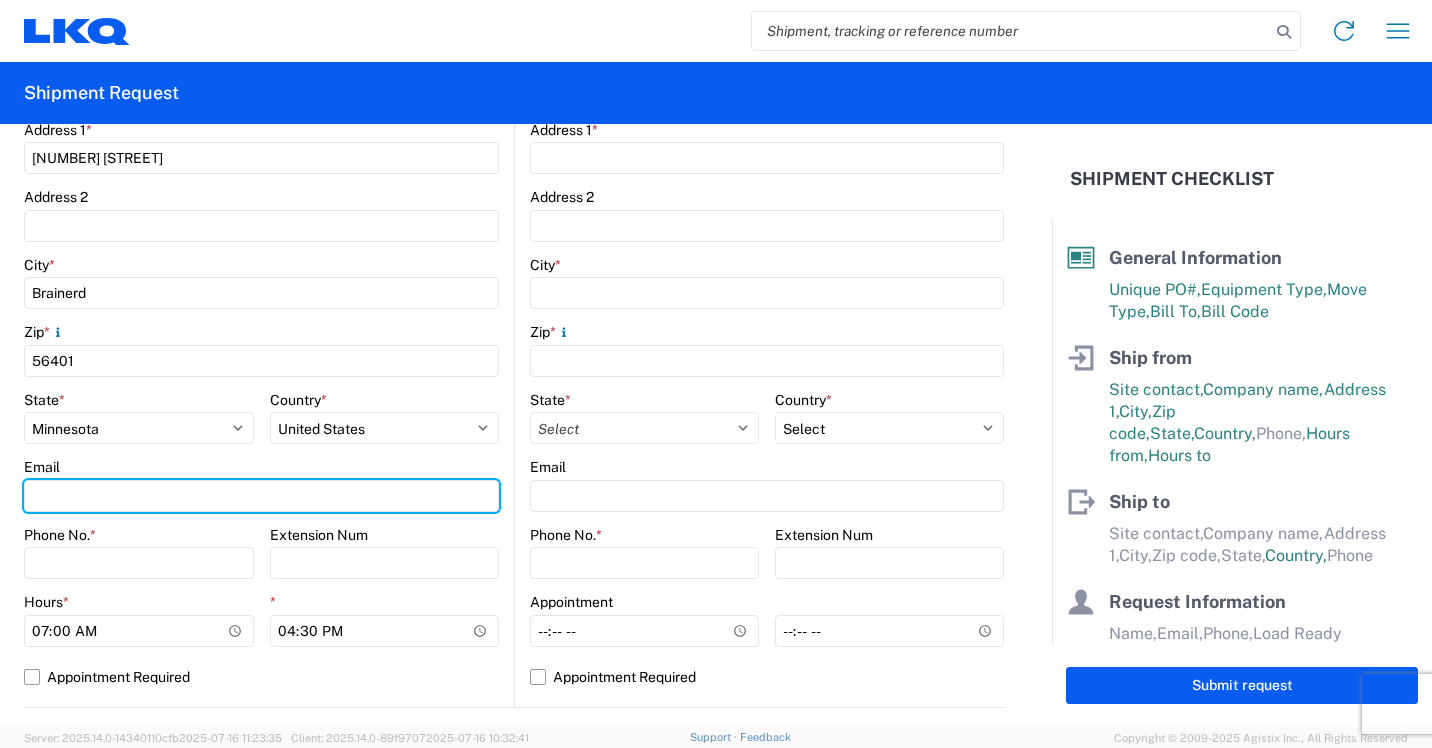 type on "[EMAIL]" 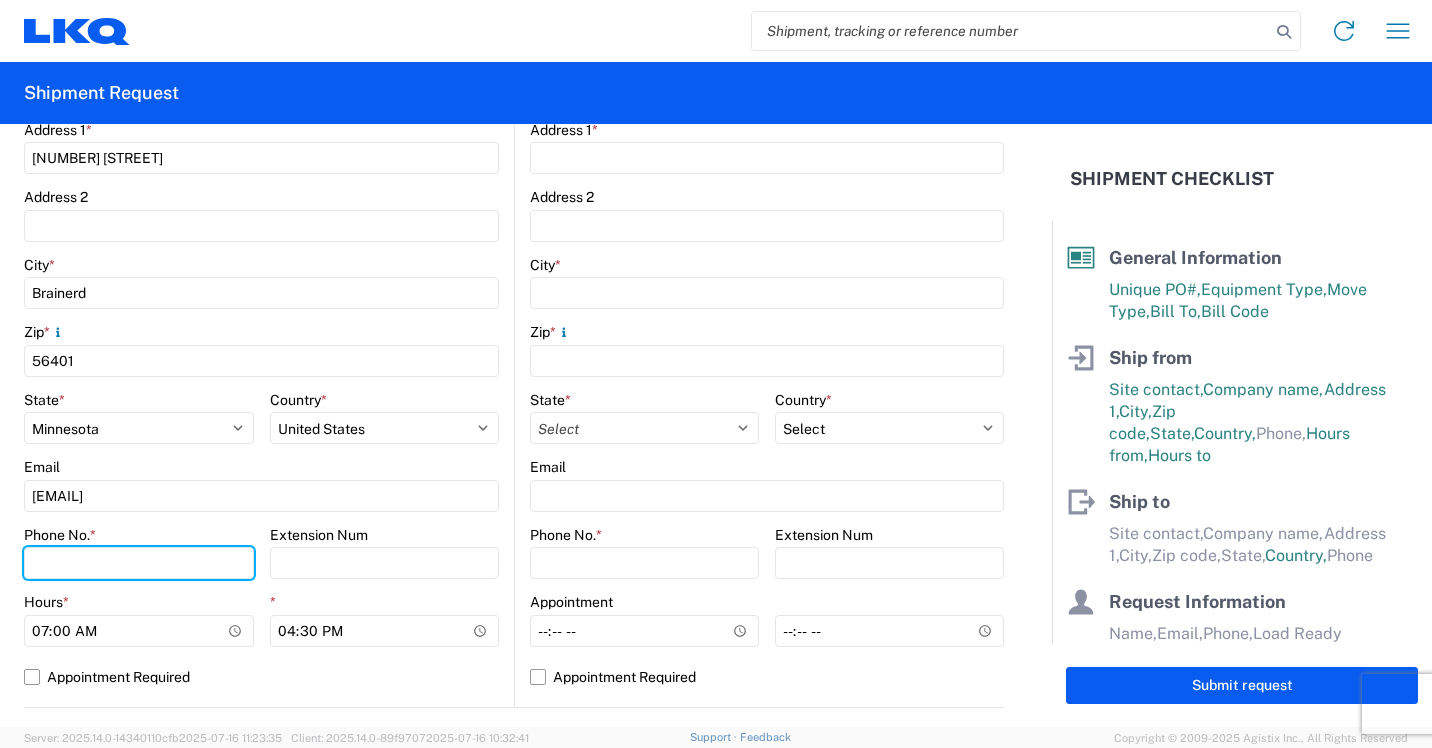 type on "2182973820" 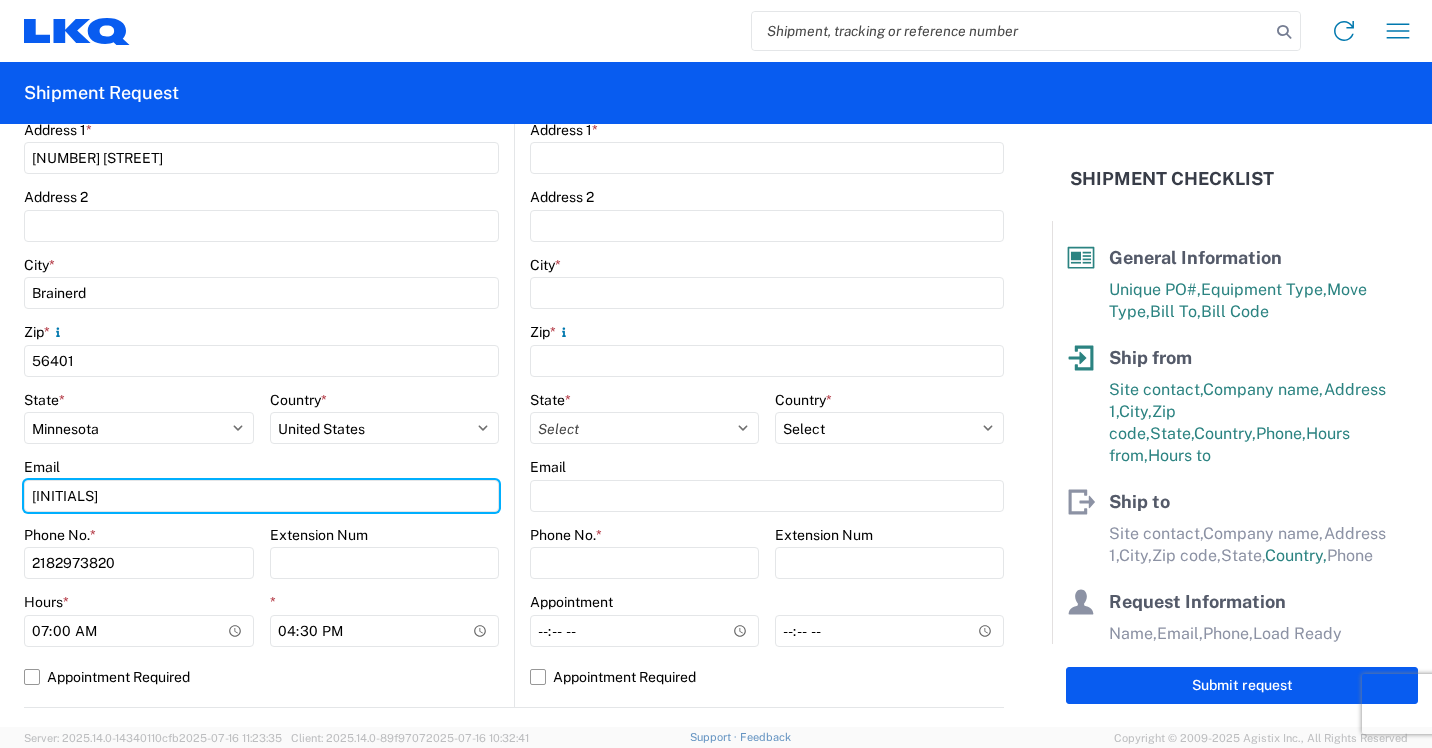 type on "z" 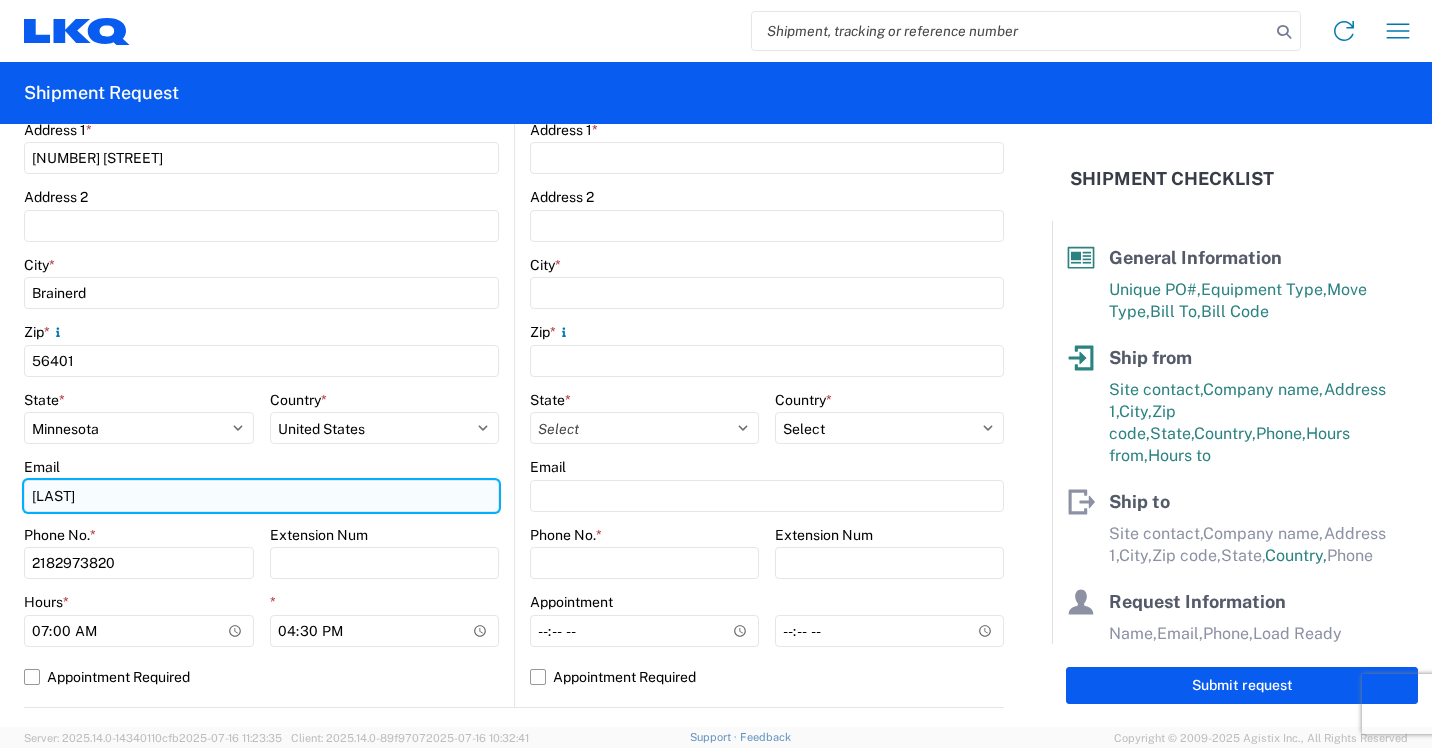 type on "[EMAIL]" 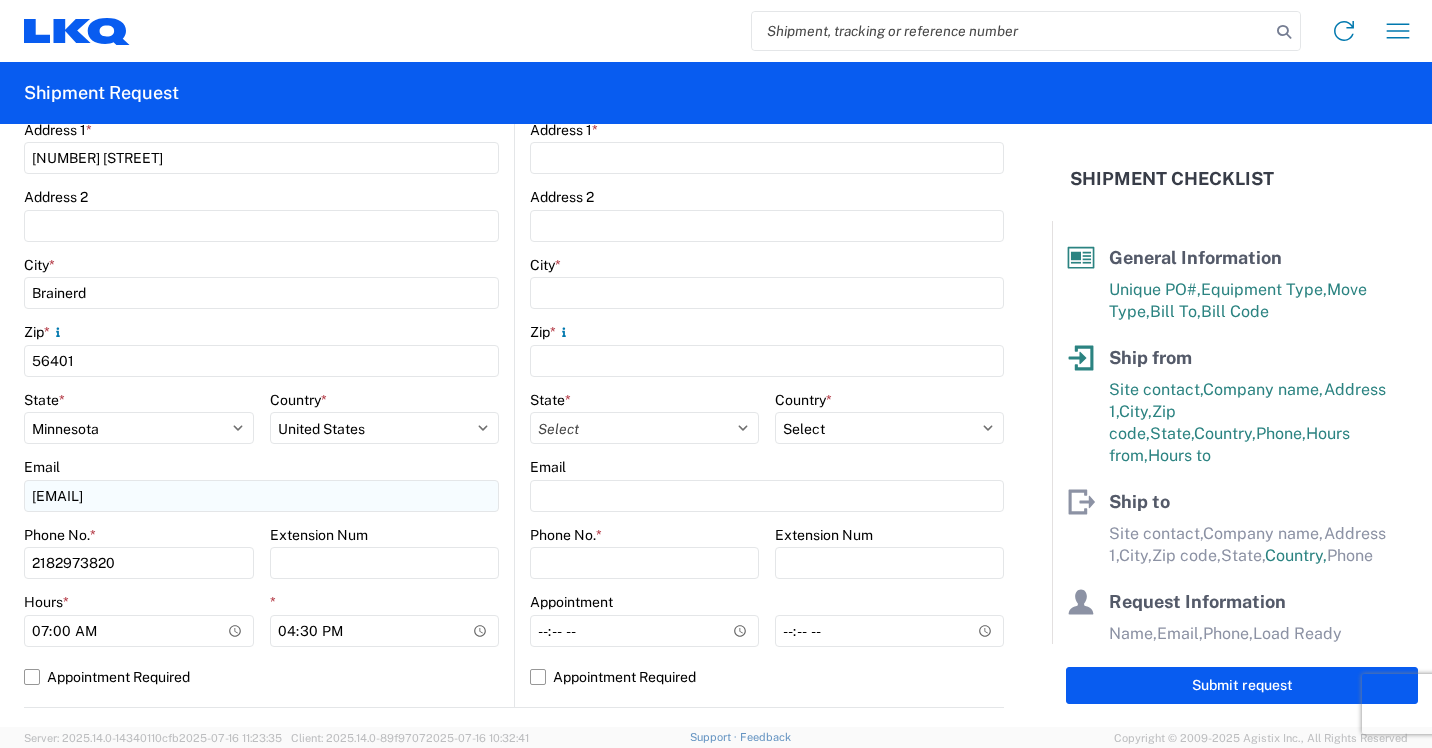 type on "LKQ Corporation" 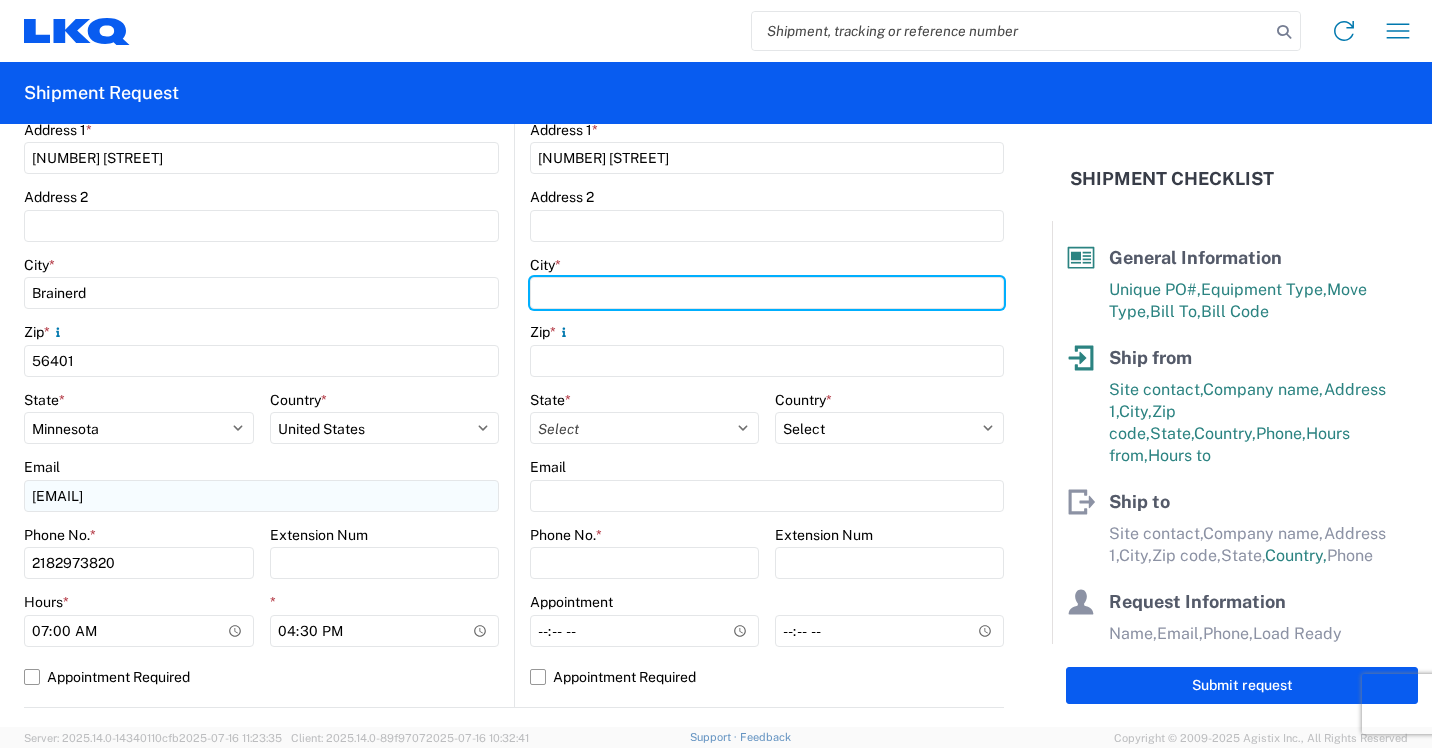 type on "Brainerd" 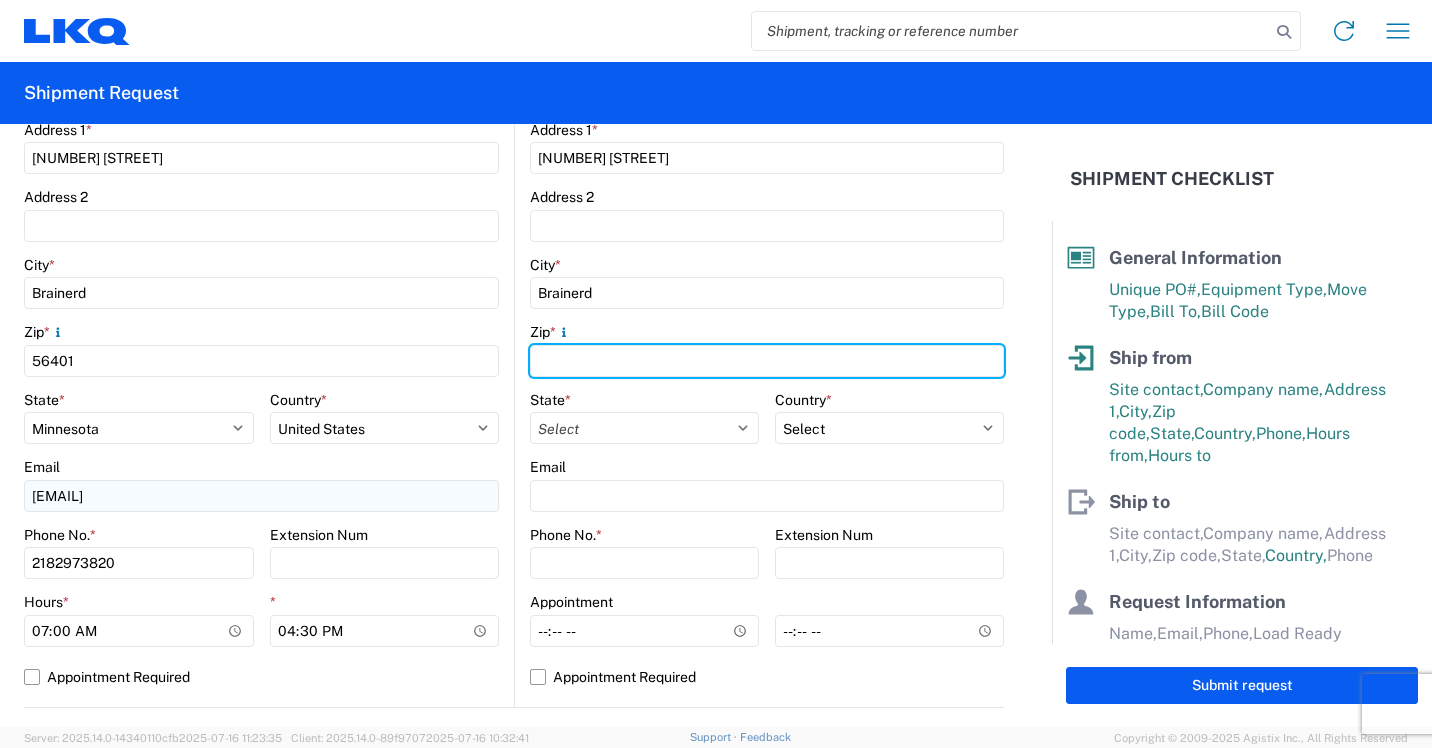 type on "56401" 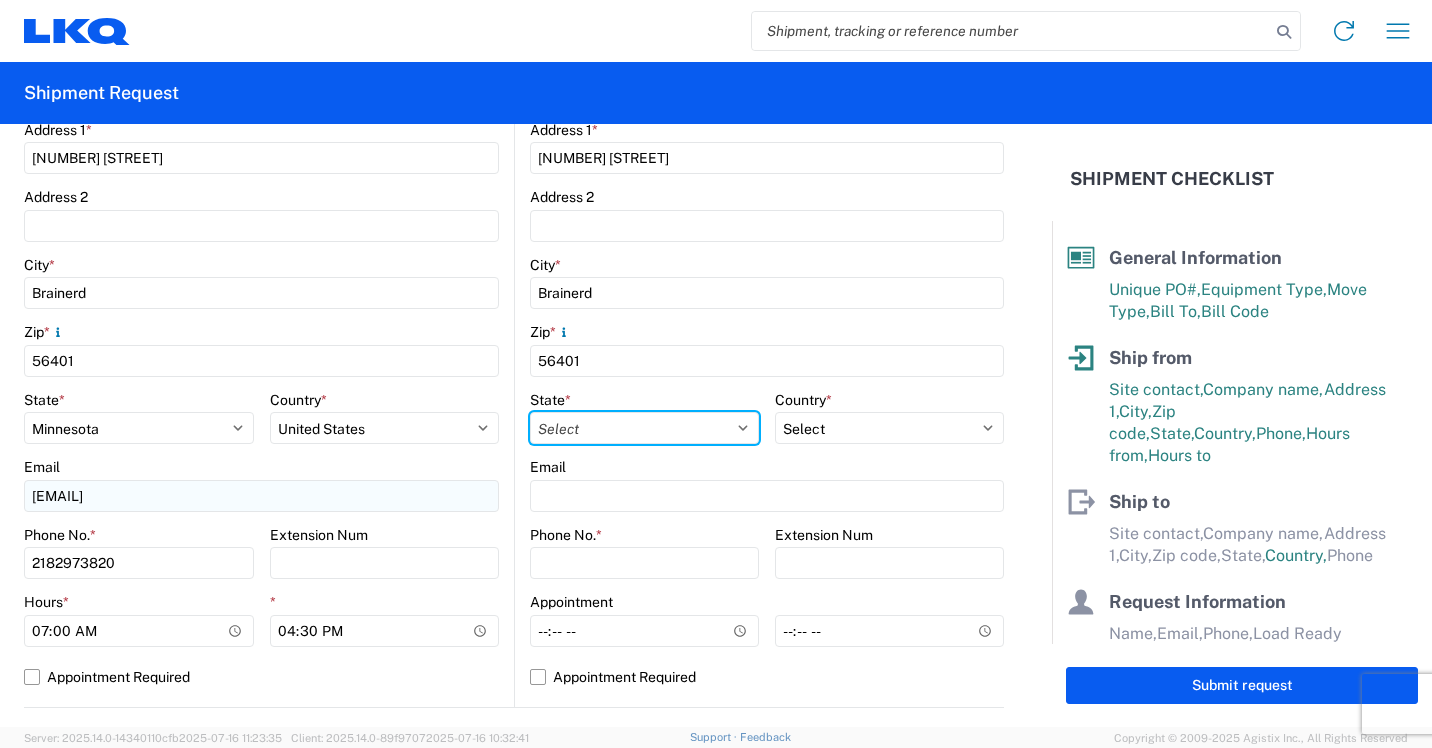select on "MN" 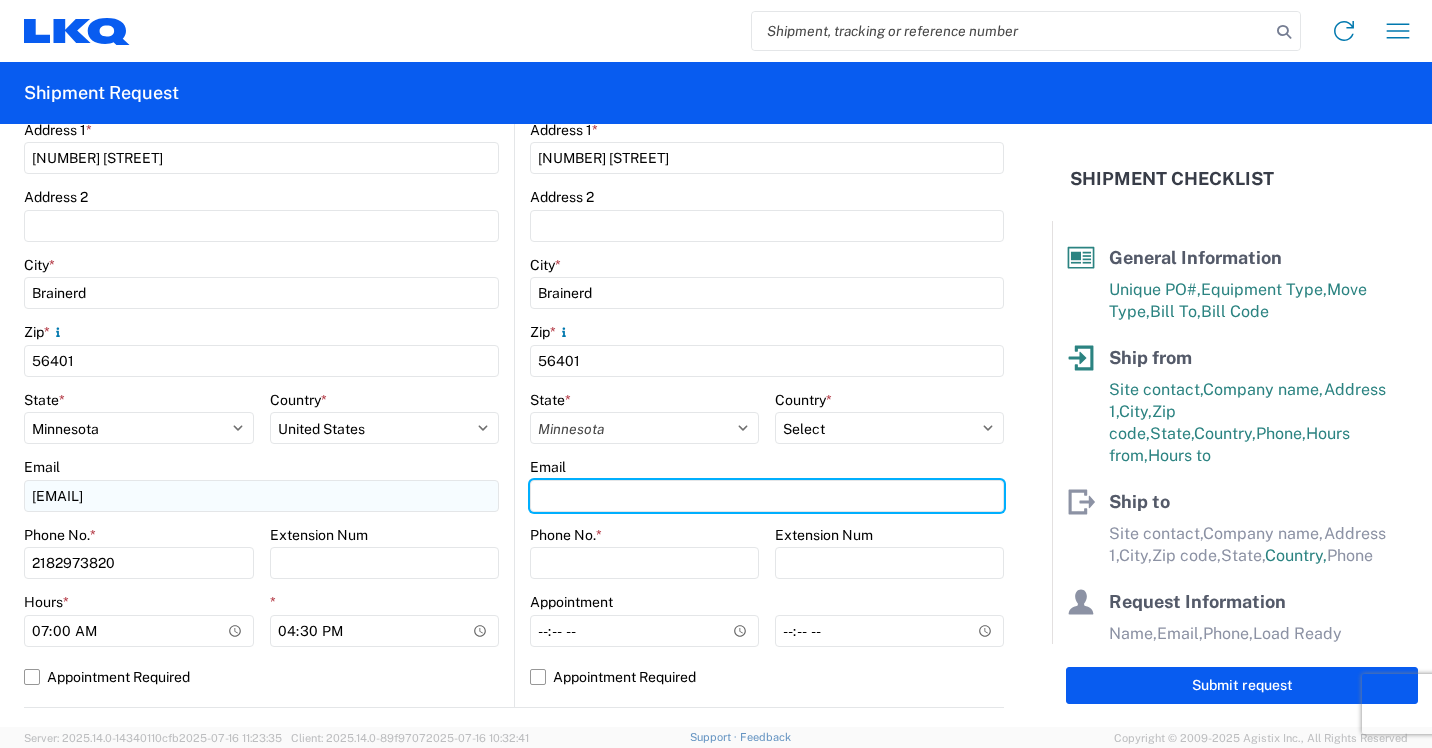 type on "[EMAIL]" 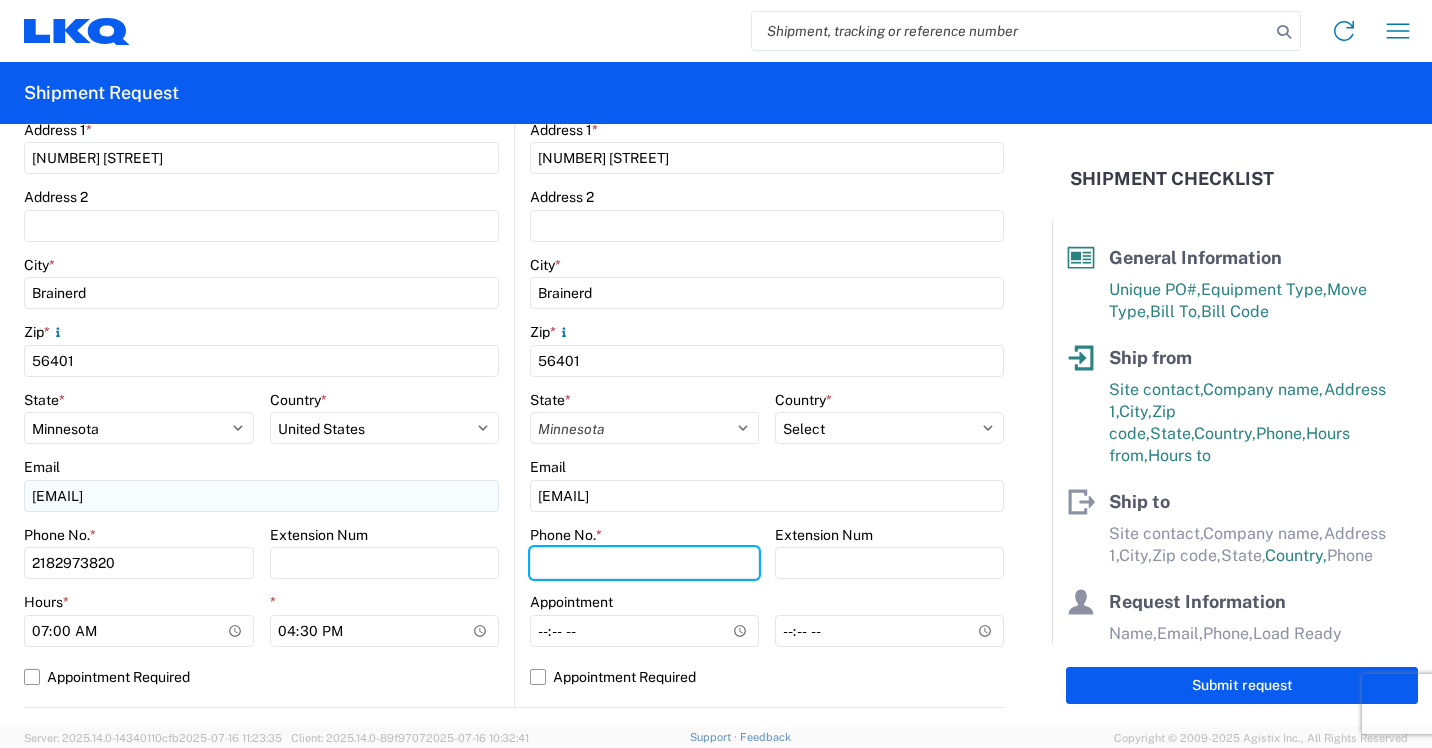 type on "2182973820" 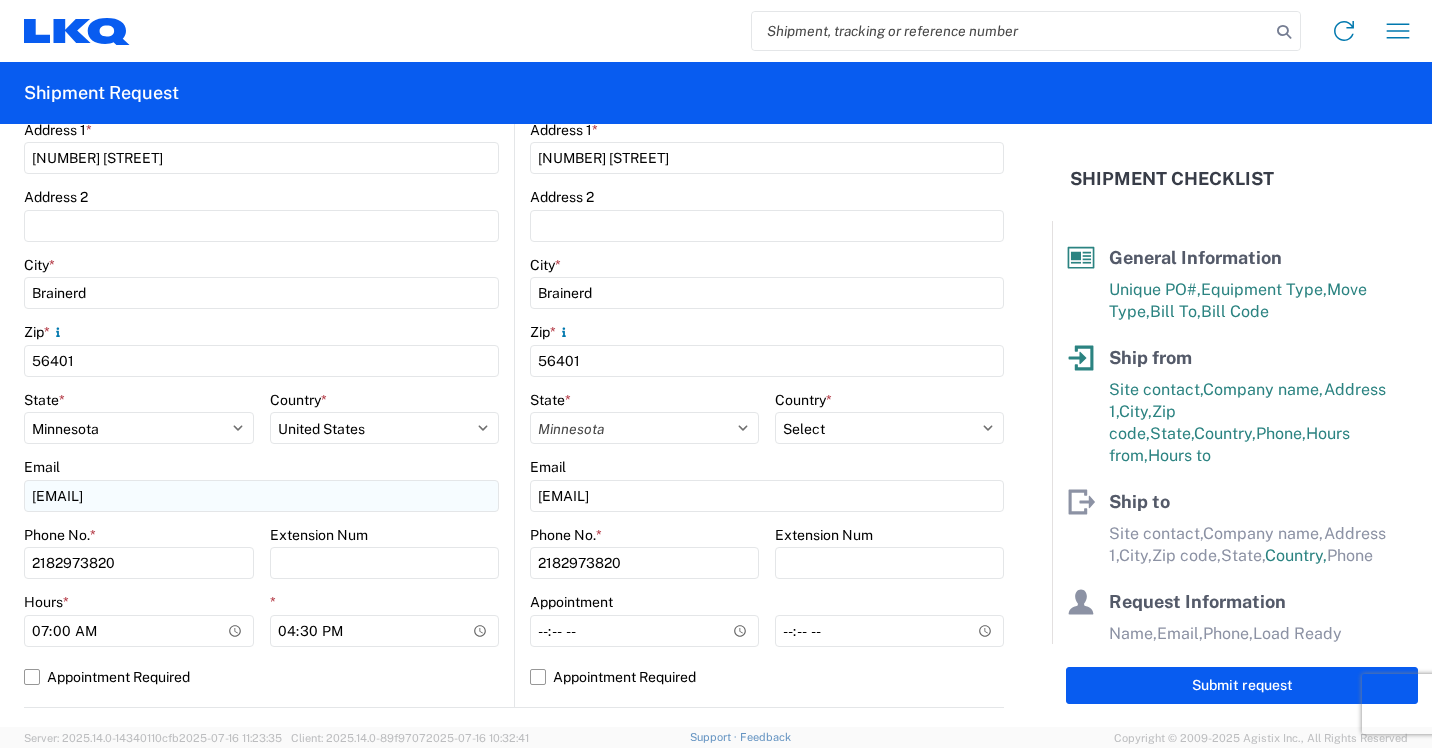 type on "[FIRST] [LAST]" 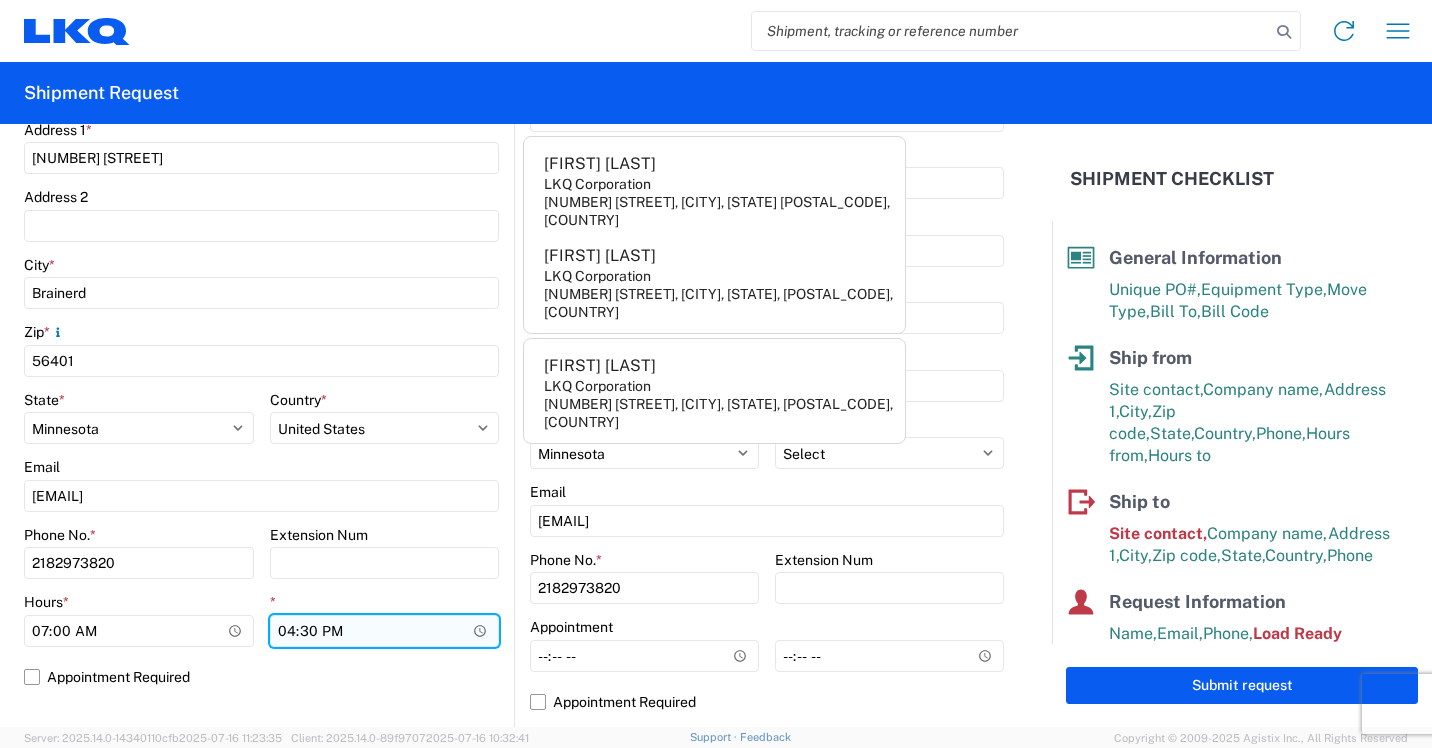 click on "16:30" at bounding box center (385, 631) 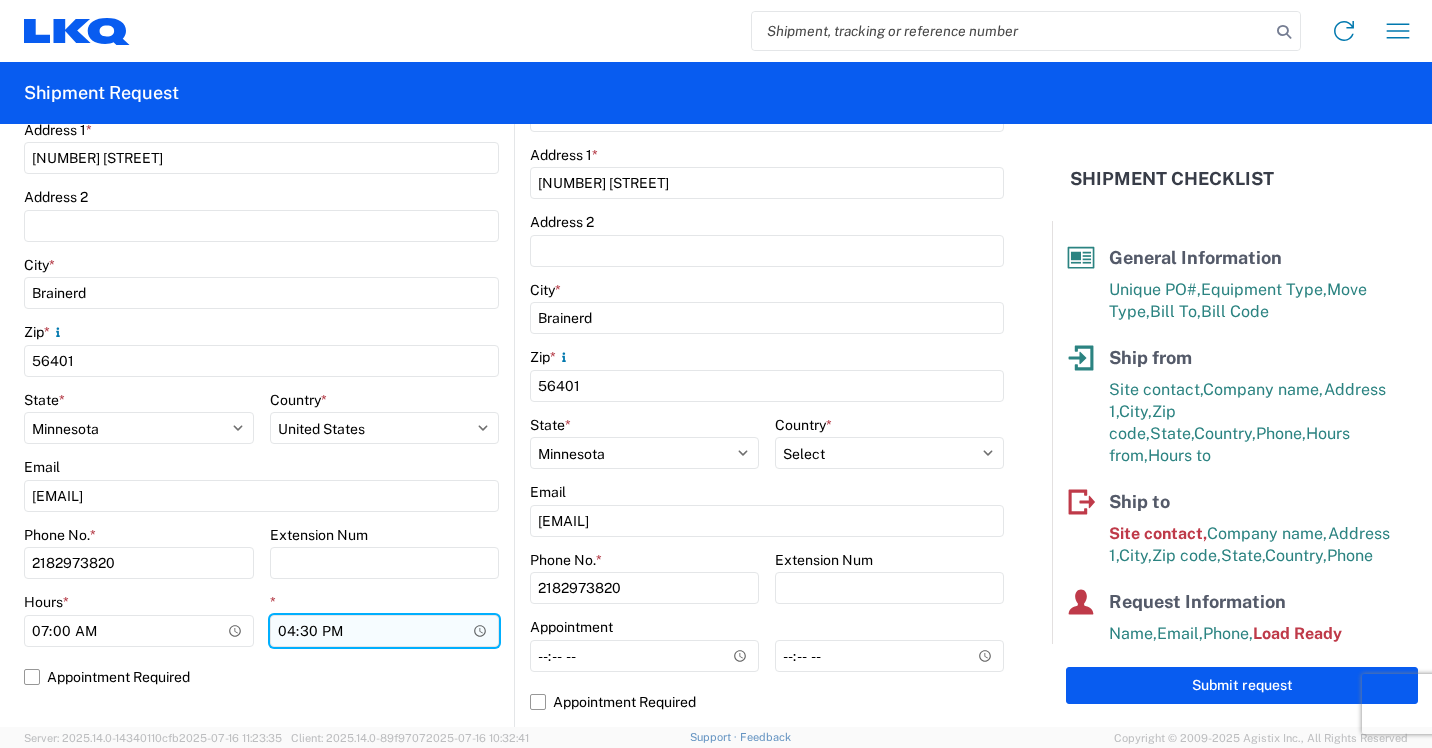 type on "13:30" 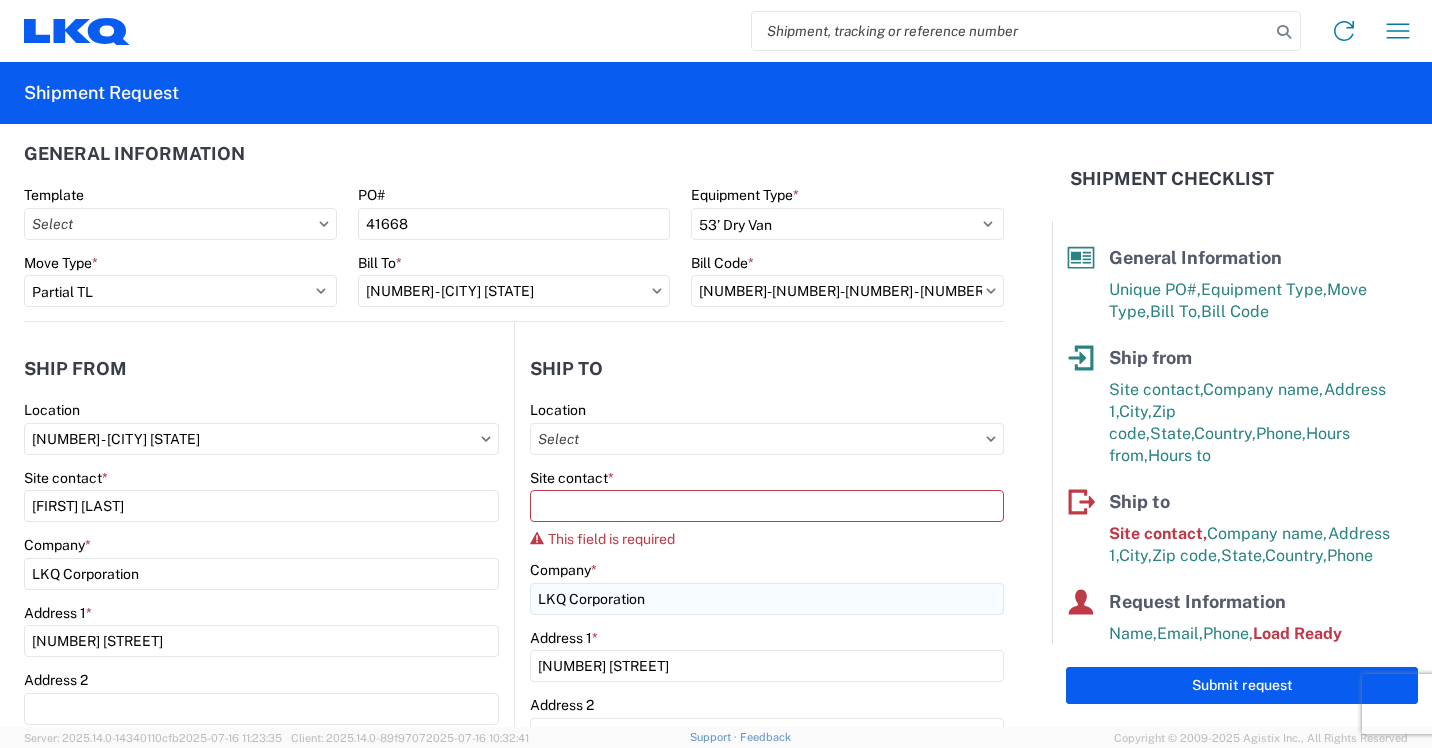 scroll, scrollTop: 0, scrollLeft: 0, axis: both 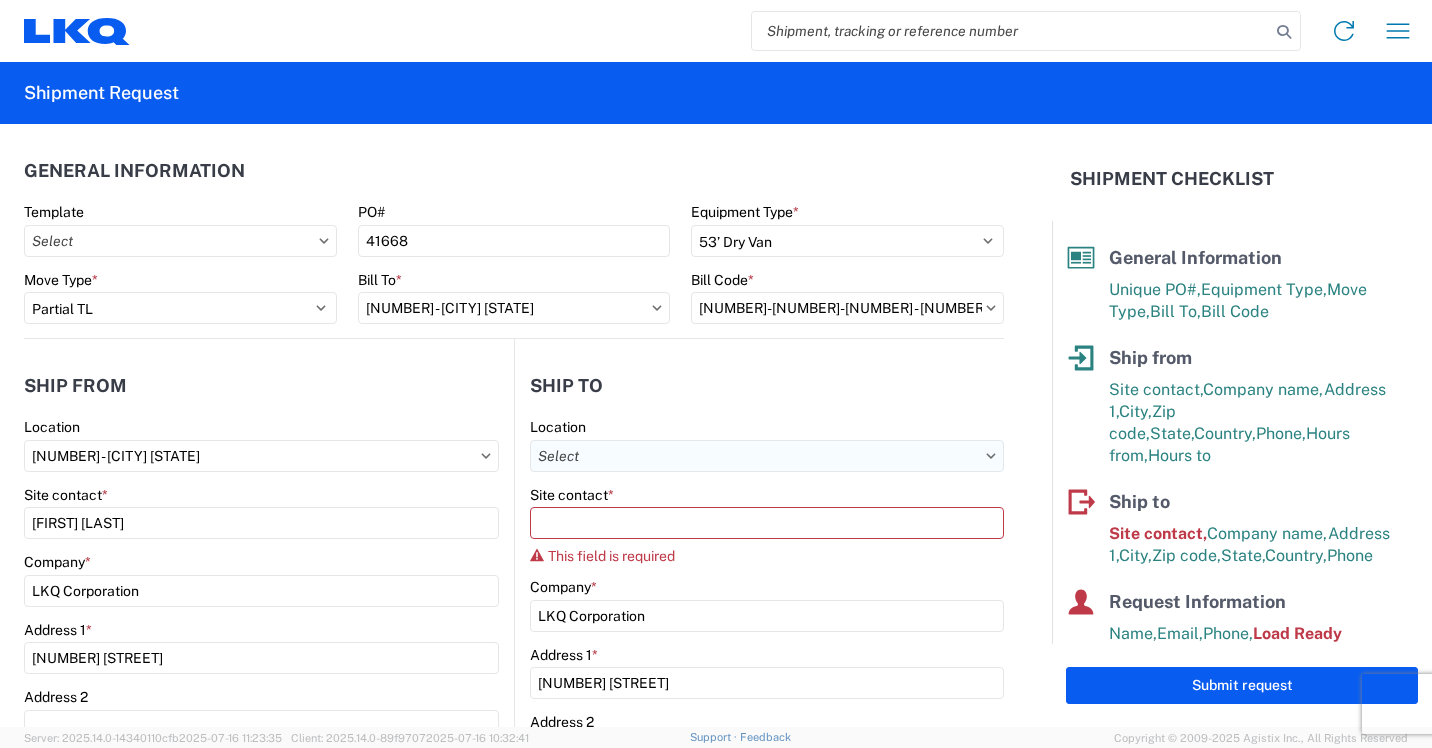 click on "Location" at bounding box center (767, 456) 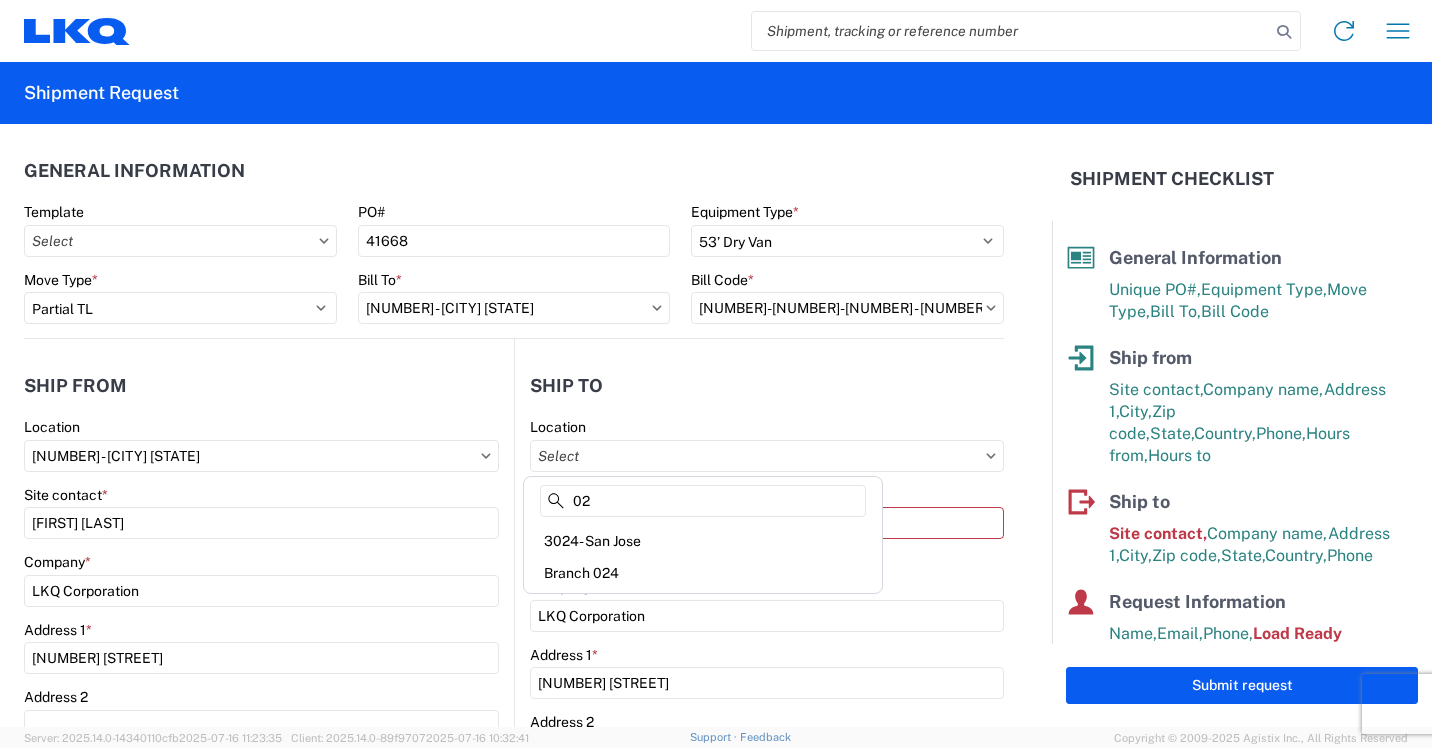 type on "0" 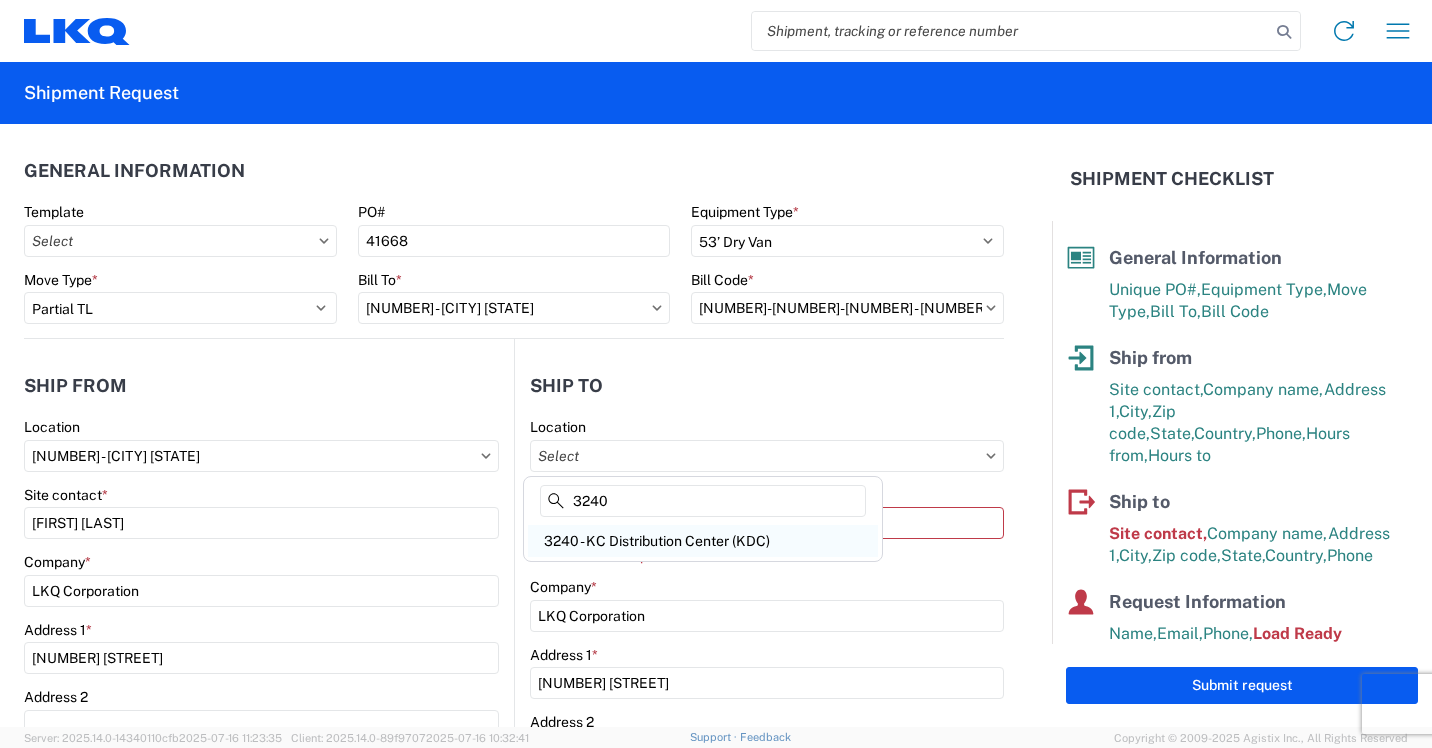 type on "3240" 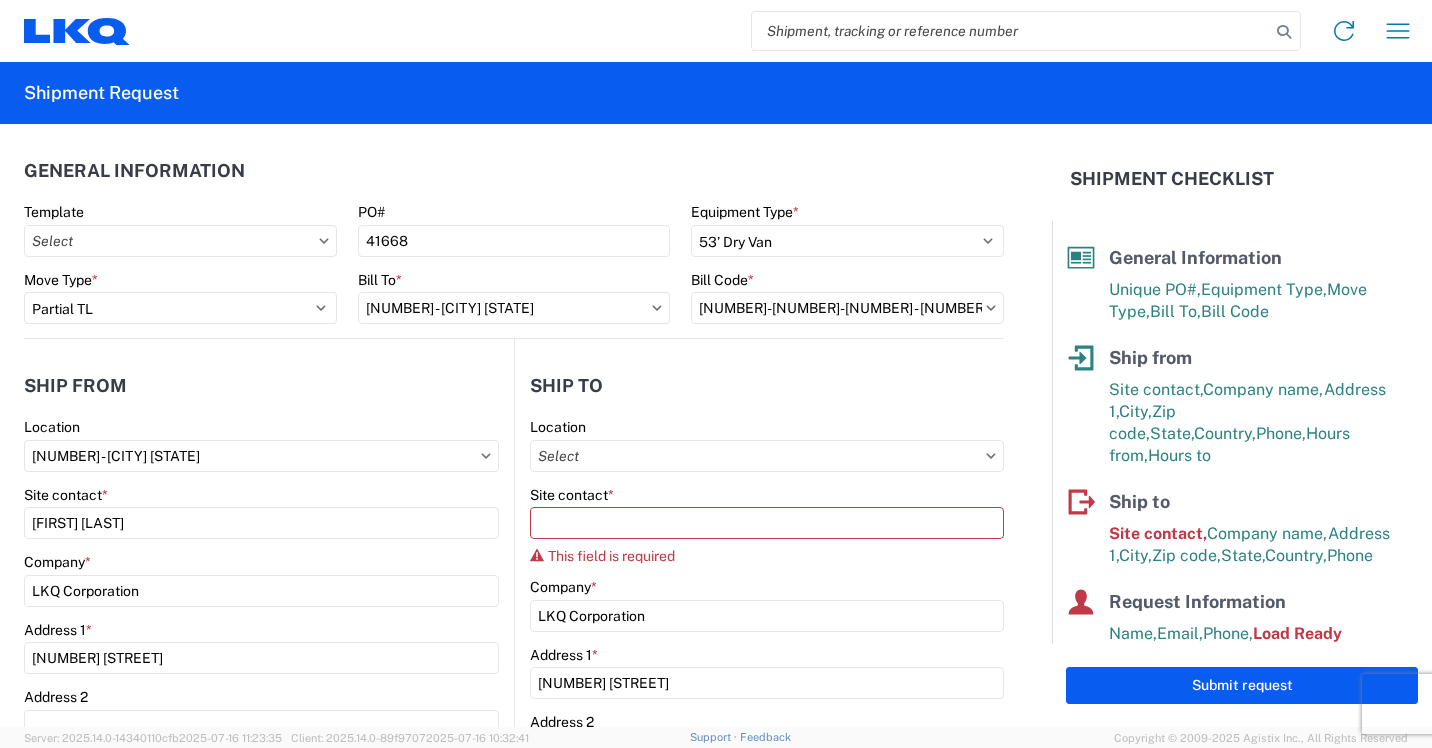 type on "3240 - KC Distribution Center (KDC)" 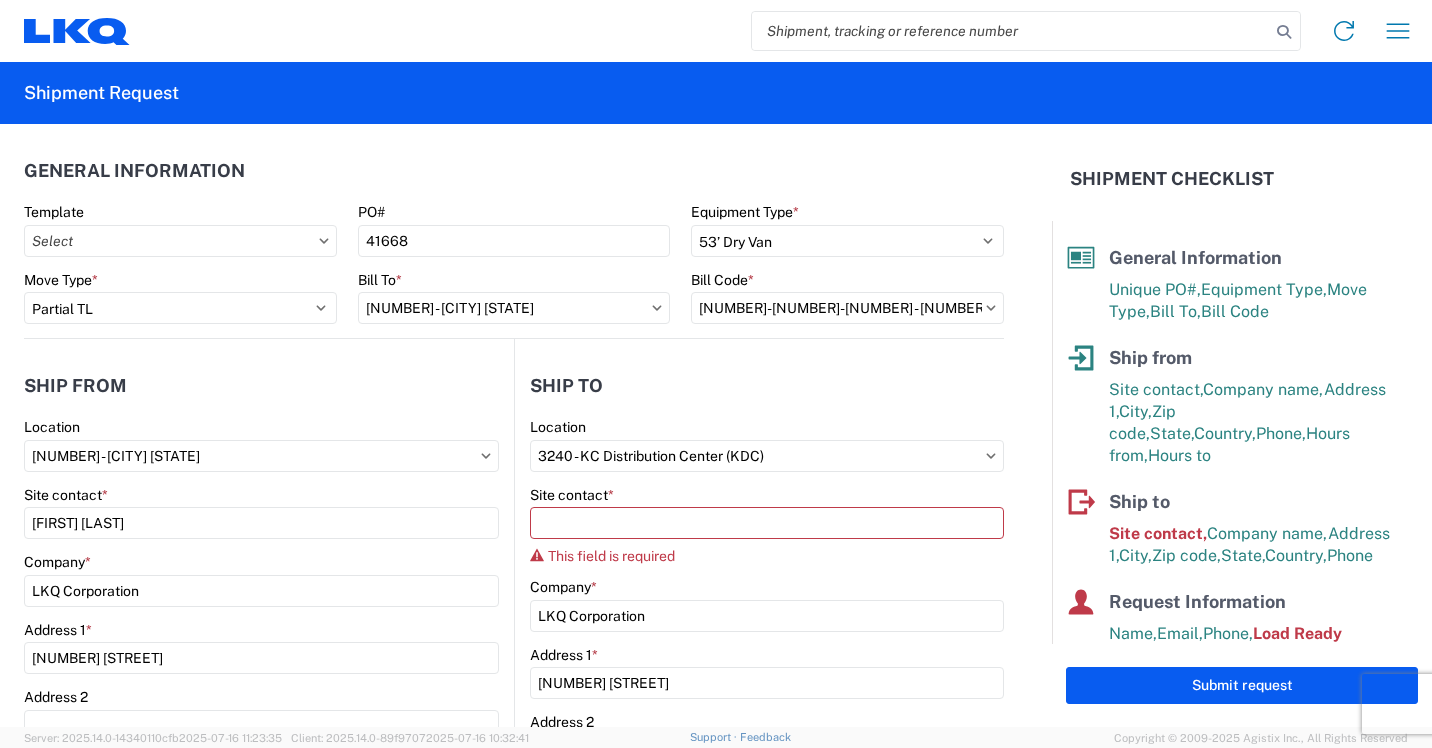 type 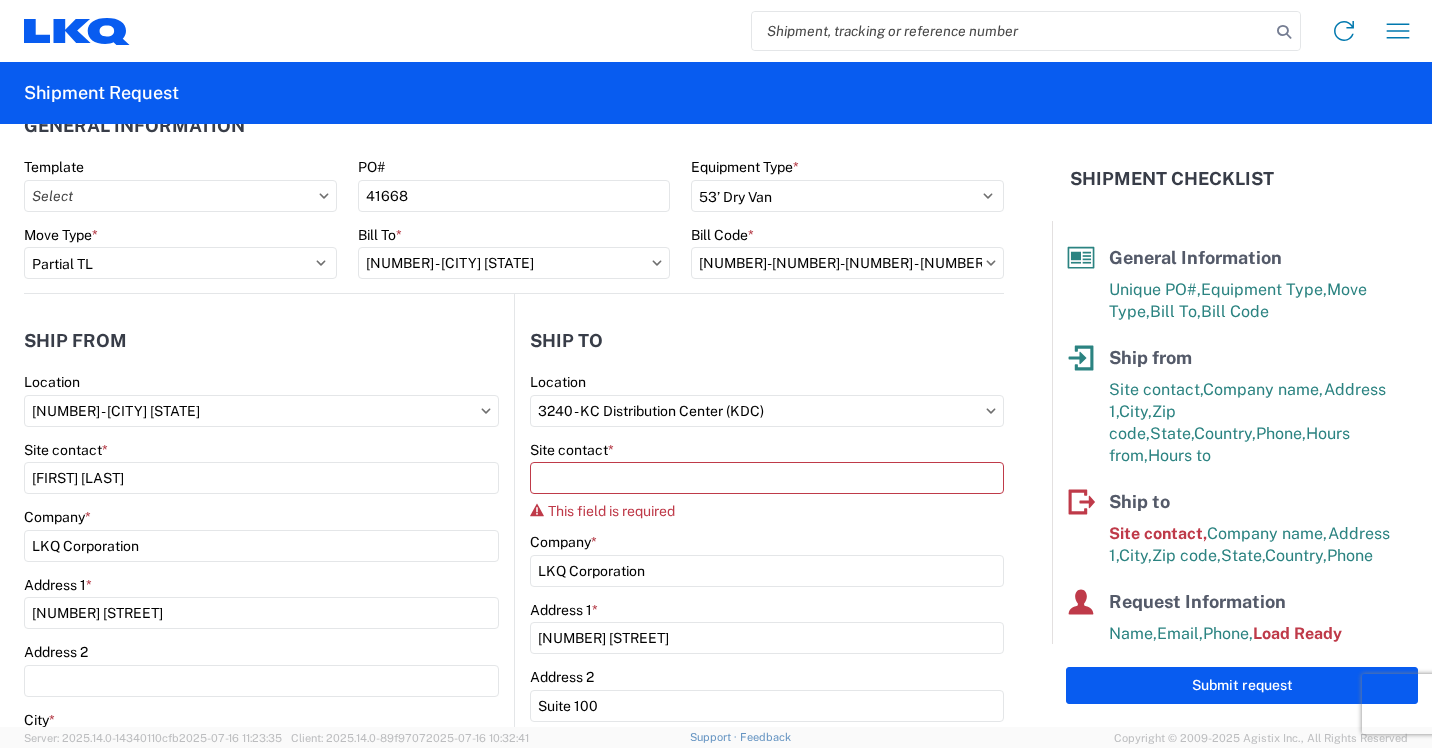 scroll, scrollTop: 0, scrollLeft: 0, axis: both 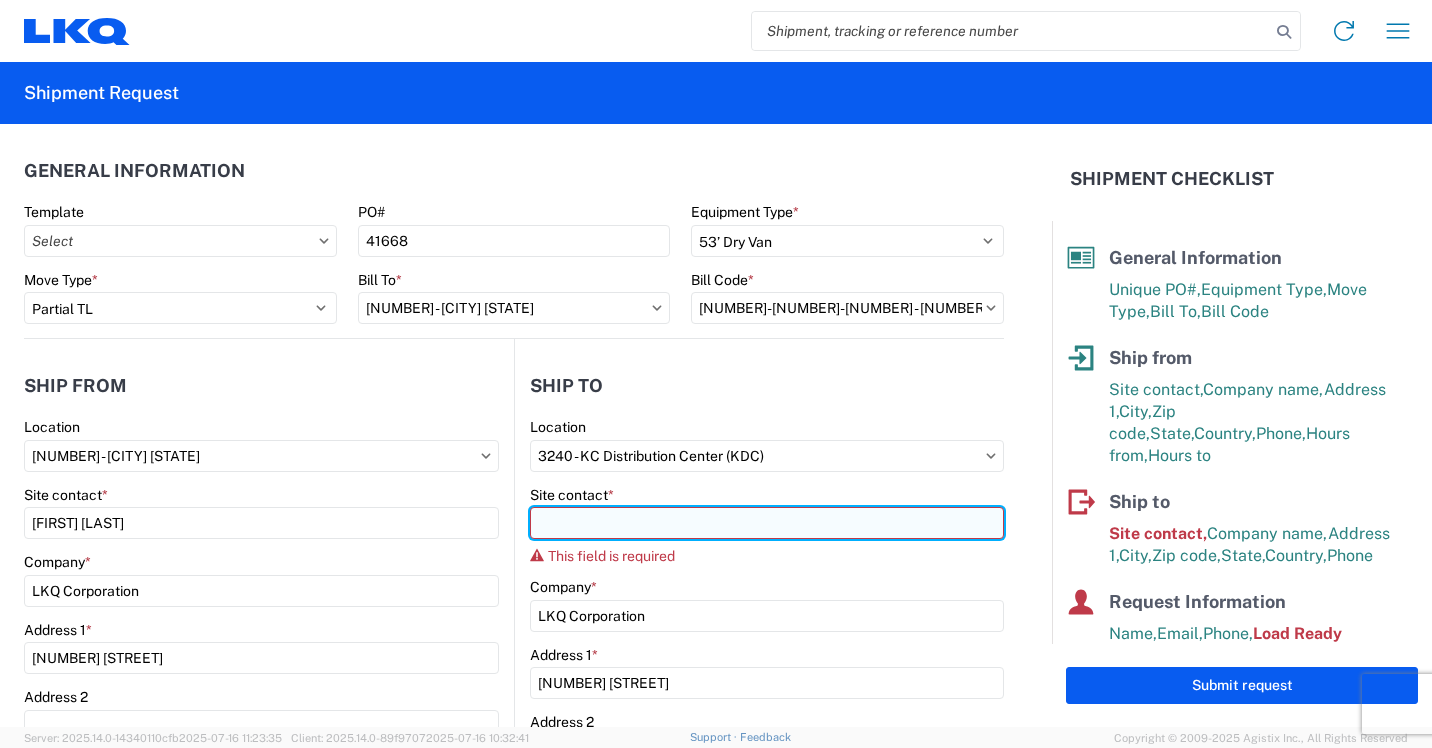 click on "Site contact  *" at bounding box center (767, 523) 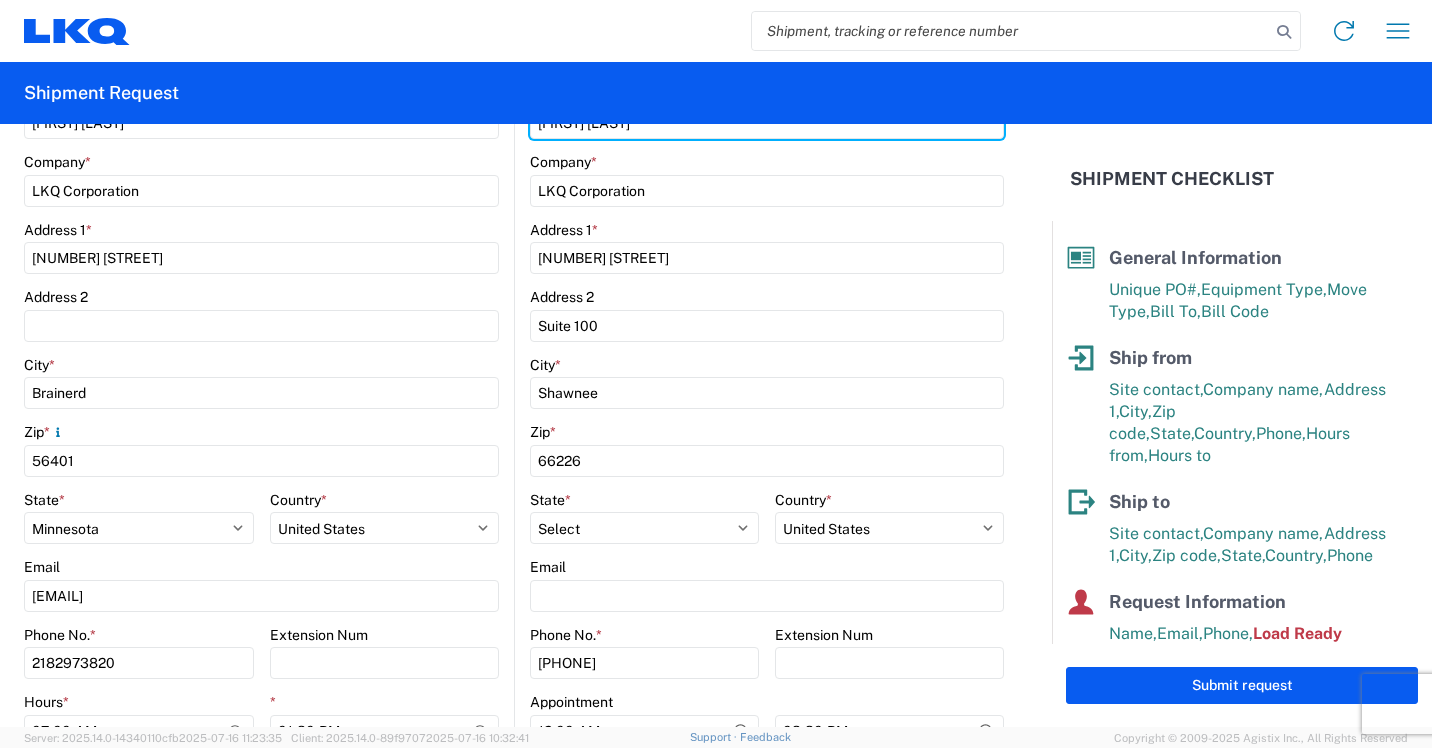 scroll, scrollTop: 500, scrollLeft: 0, axis: vertical 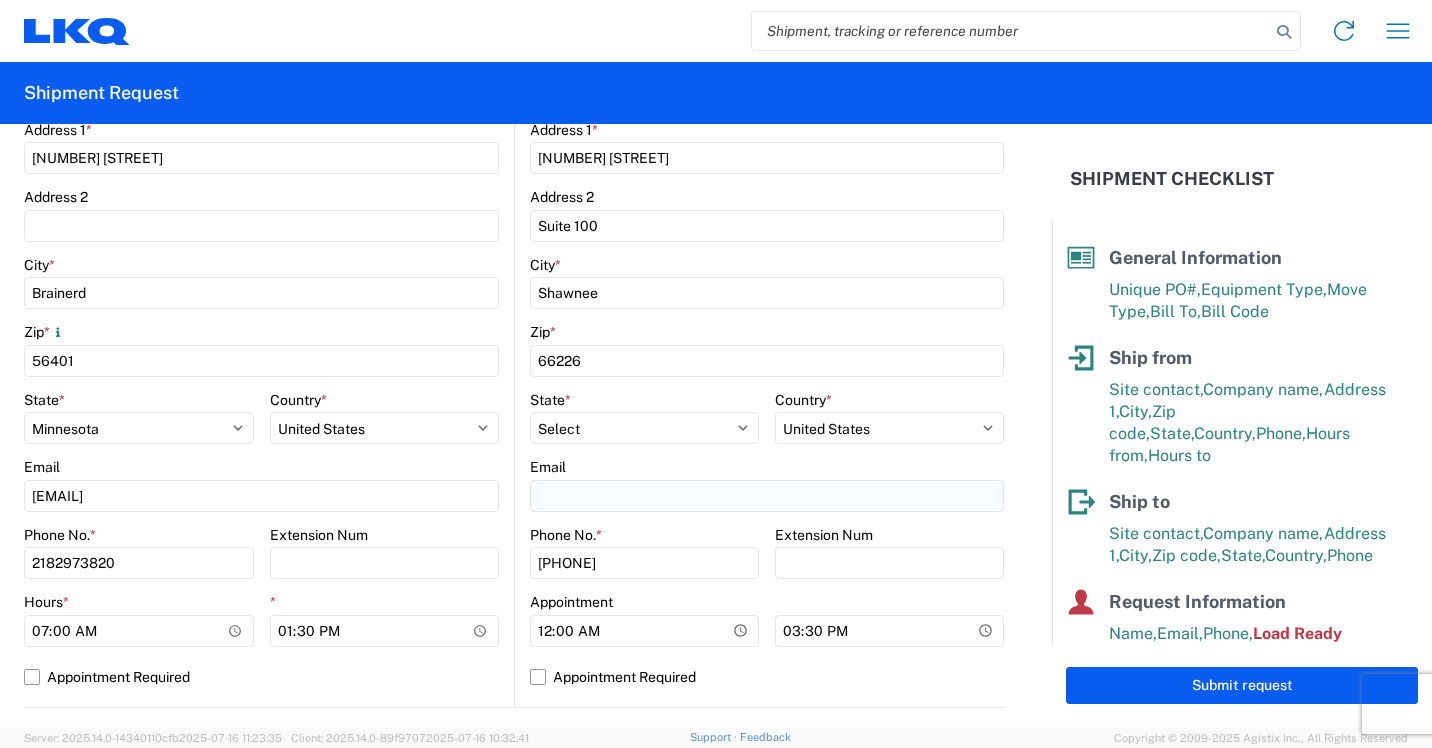 type on "[FIRST] [LAST]" 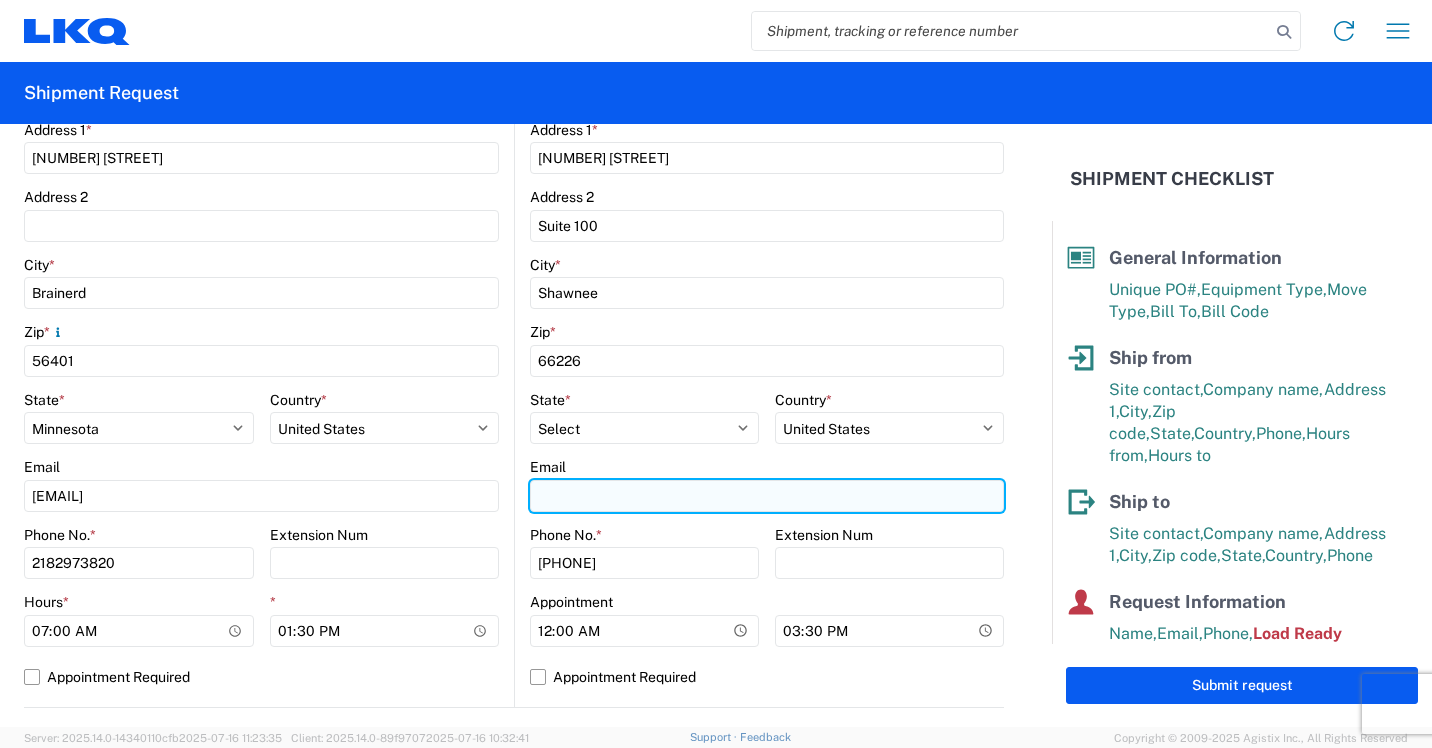 click on "Email" at bounding box center [767, 496] 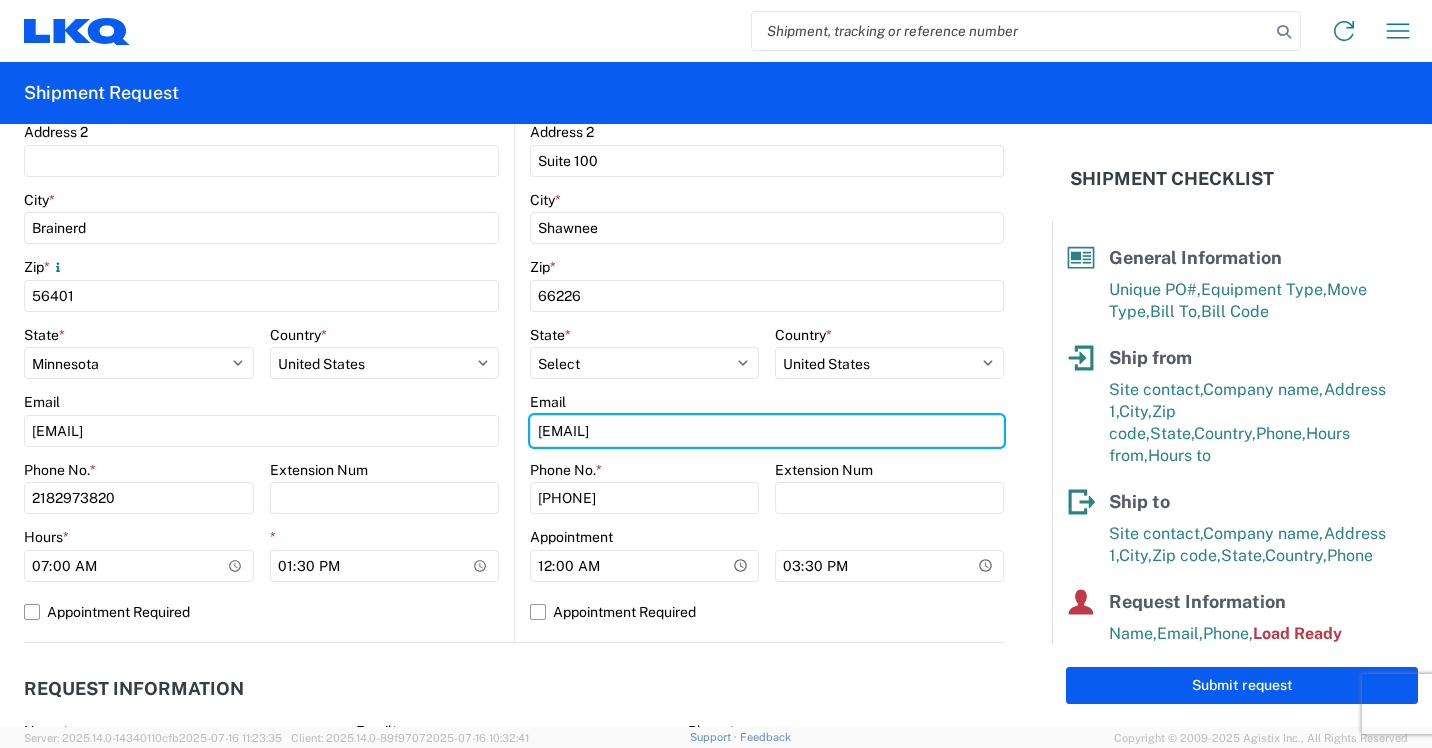scroll, scrollTop: 600, scrollLeft: 0, axis: vertical 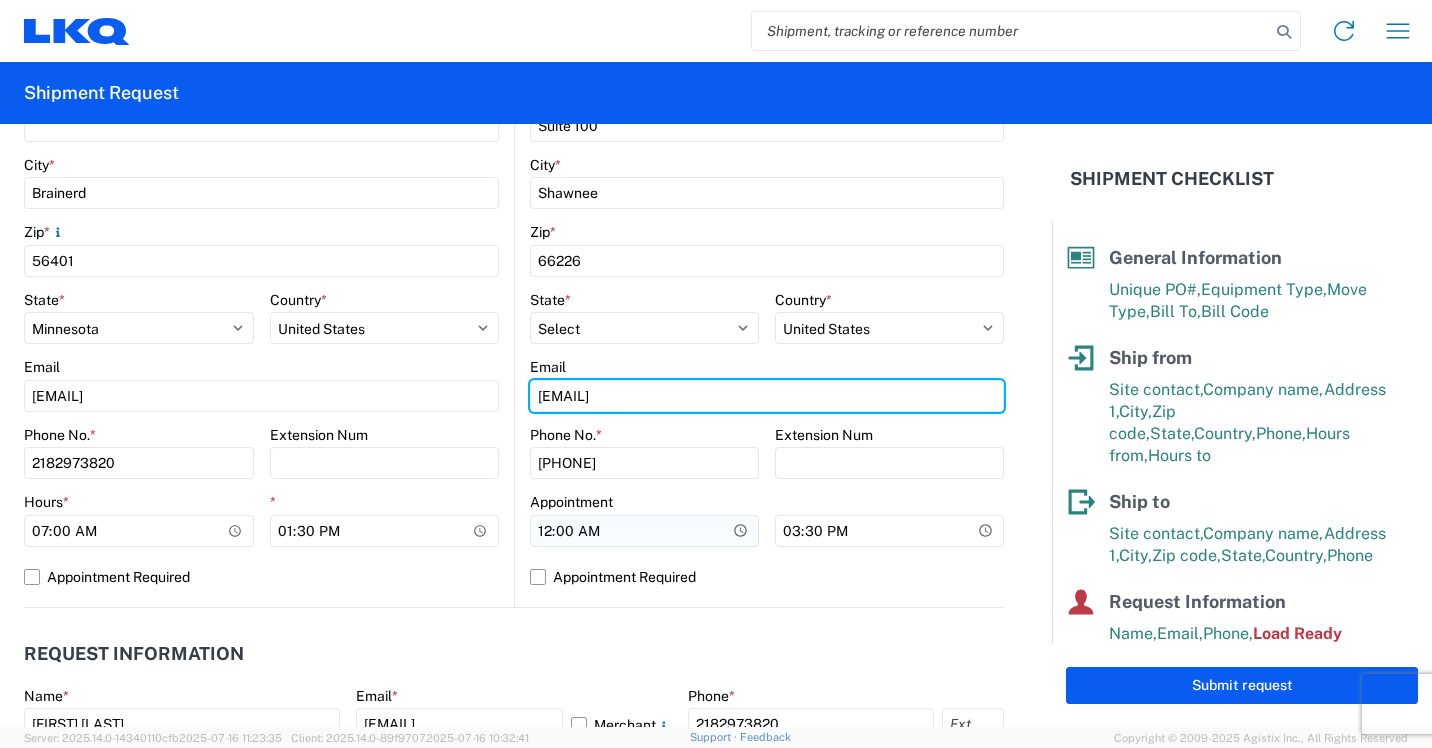 type on "[EMAIL]" 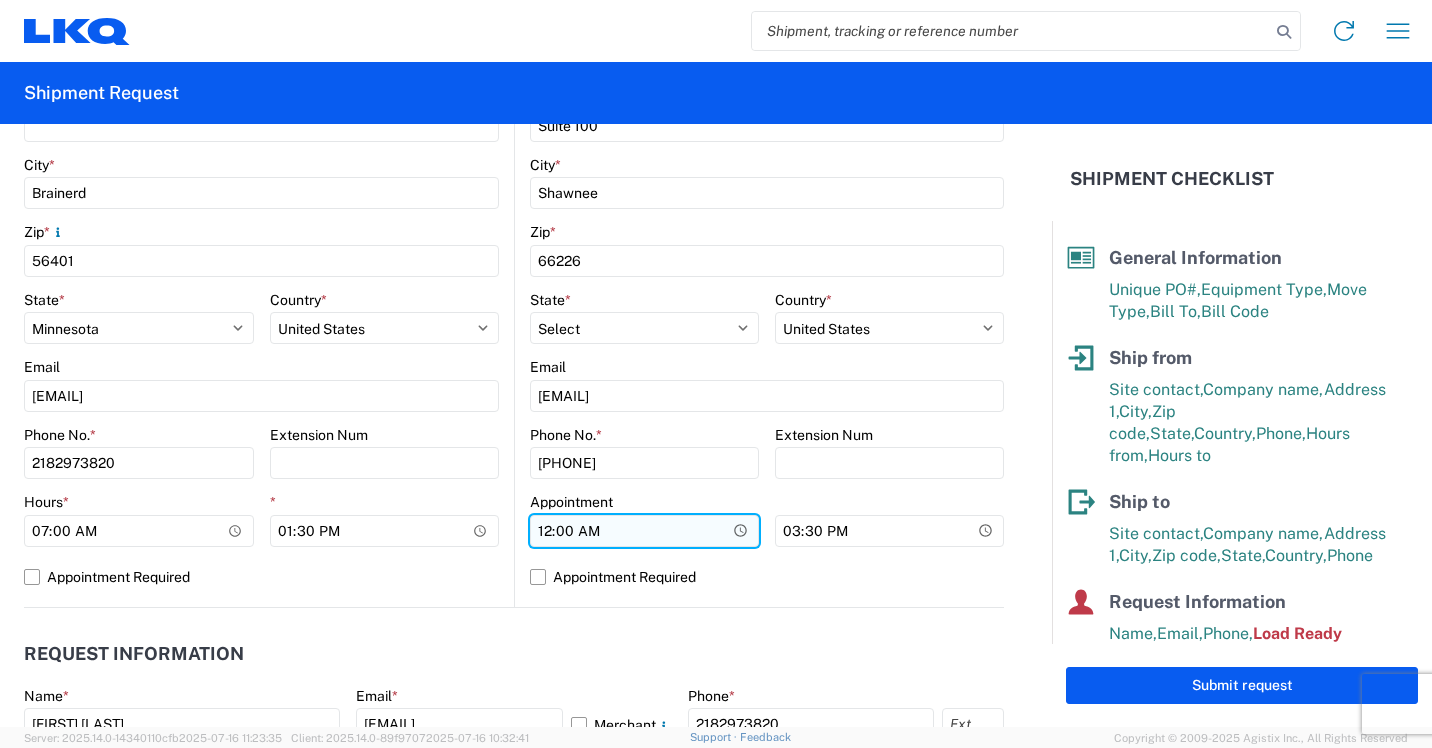 click on "00:00" at bounding box center (139, 531) 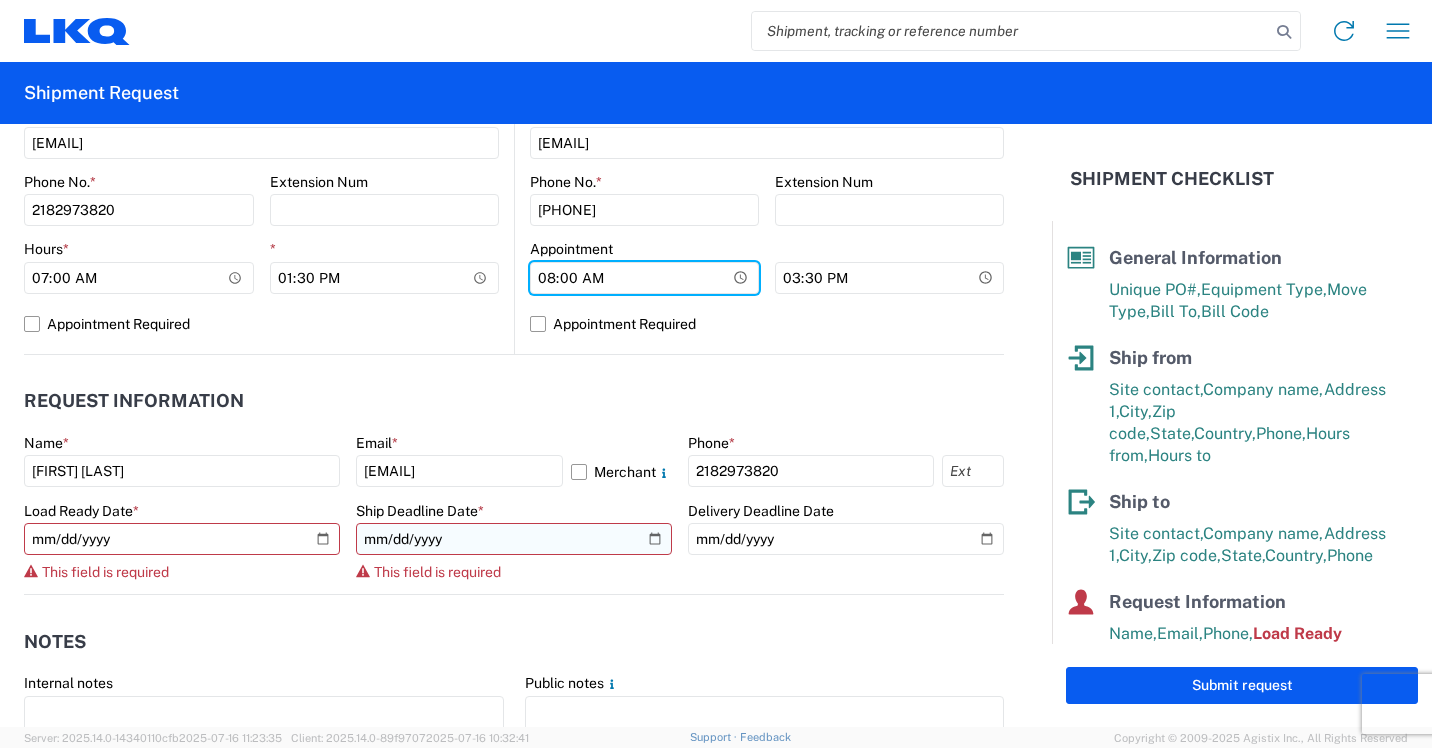 scroll, scrollTop: 900, scrollLeft: 0, axis: vertical 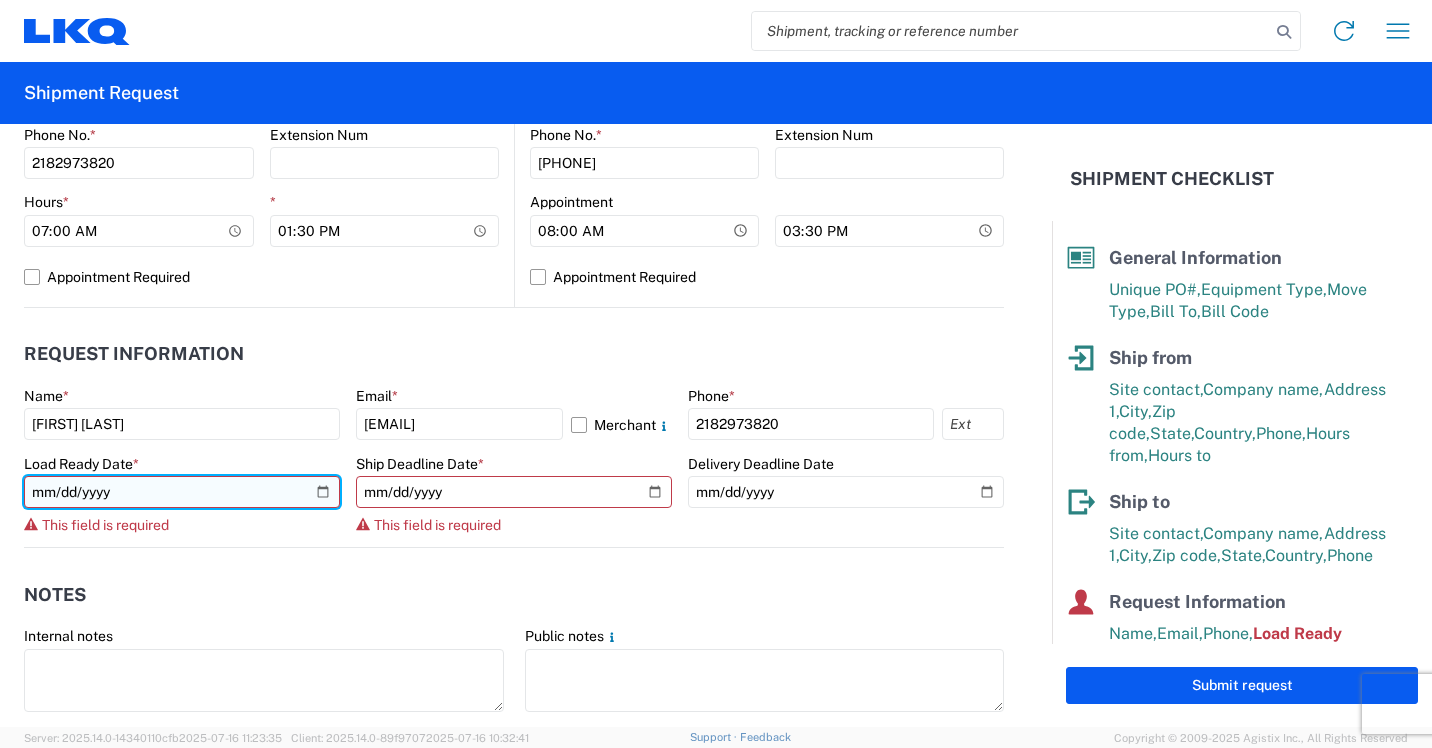 click 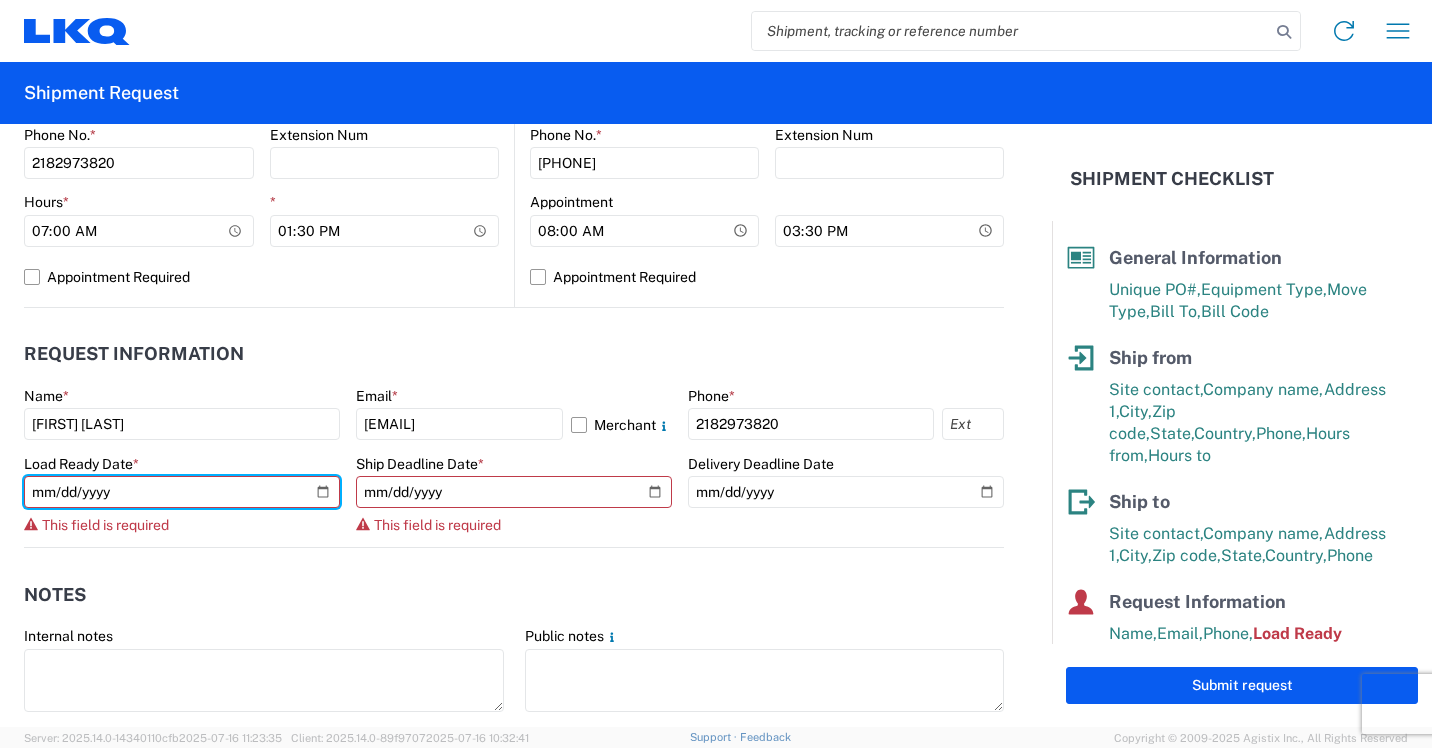 type on "[DATE]" 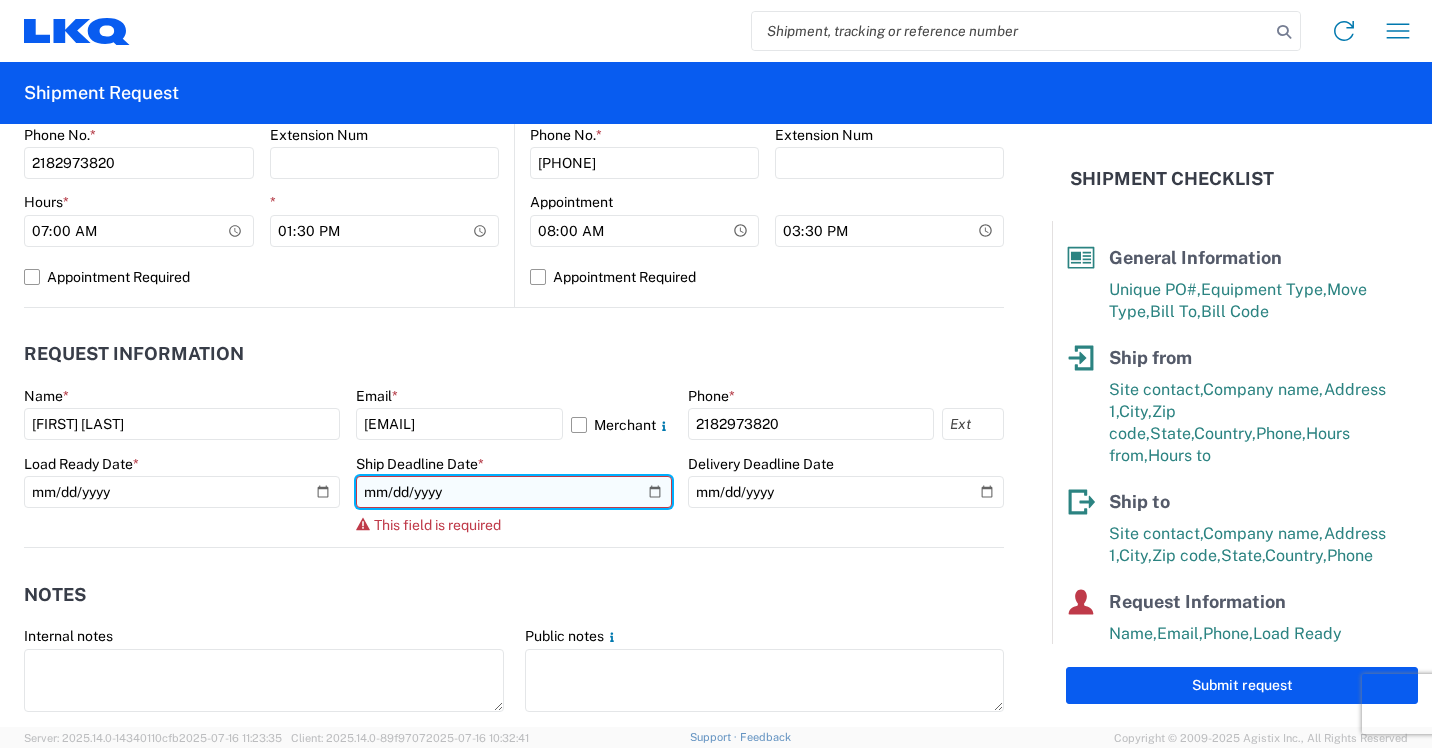 click 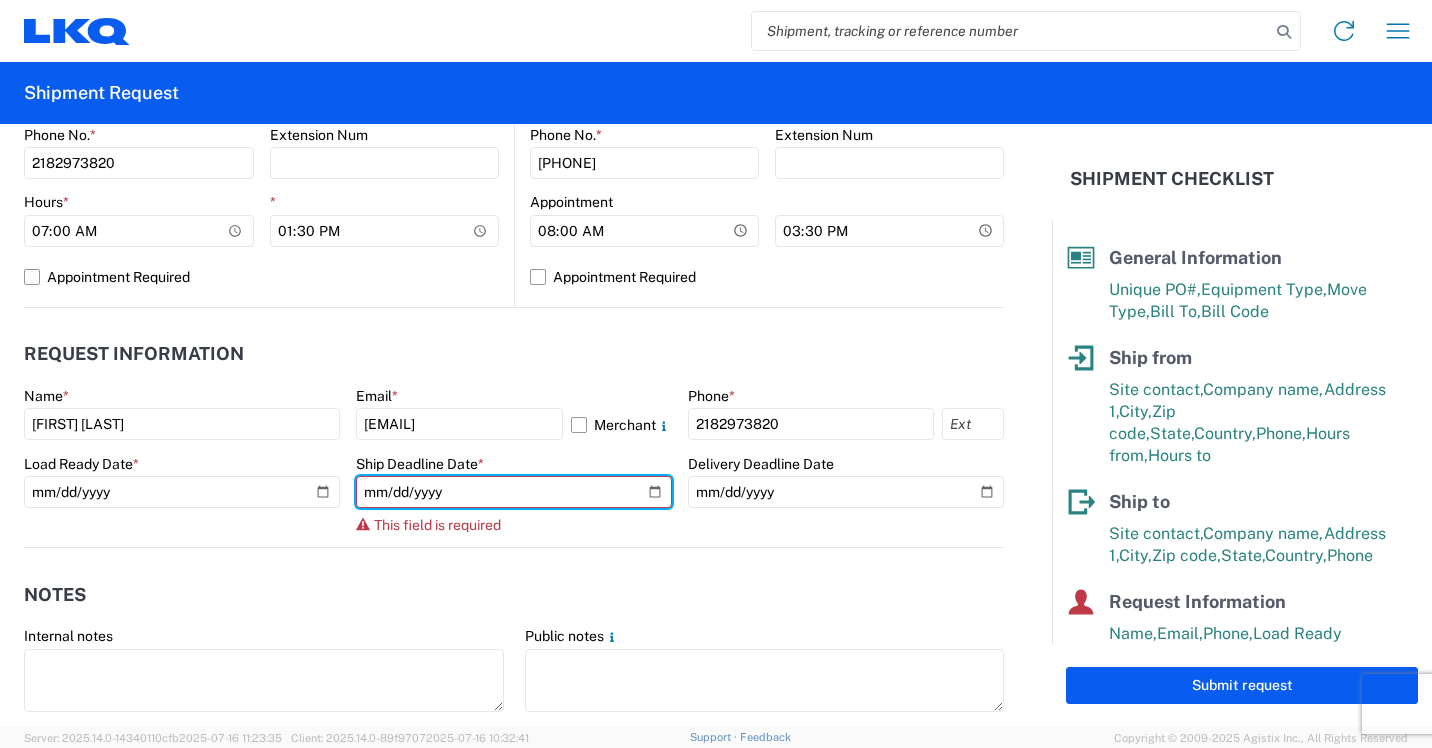 type on "[DATE]" 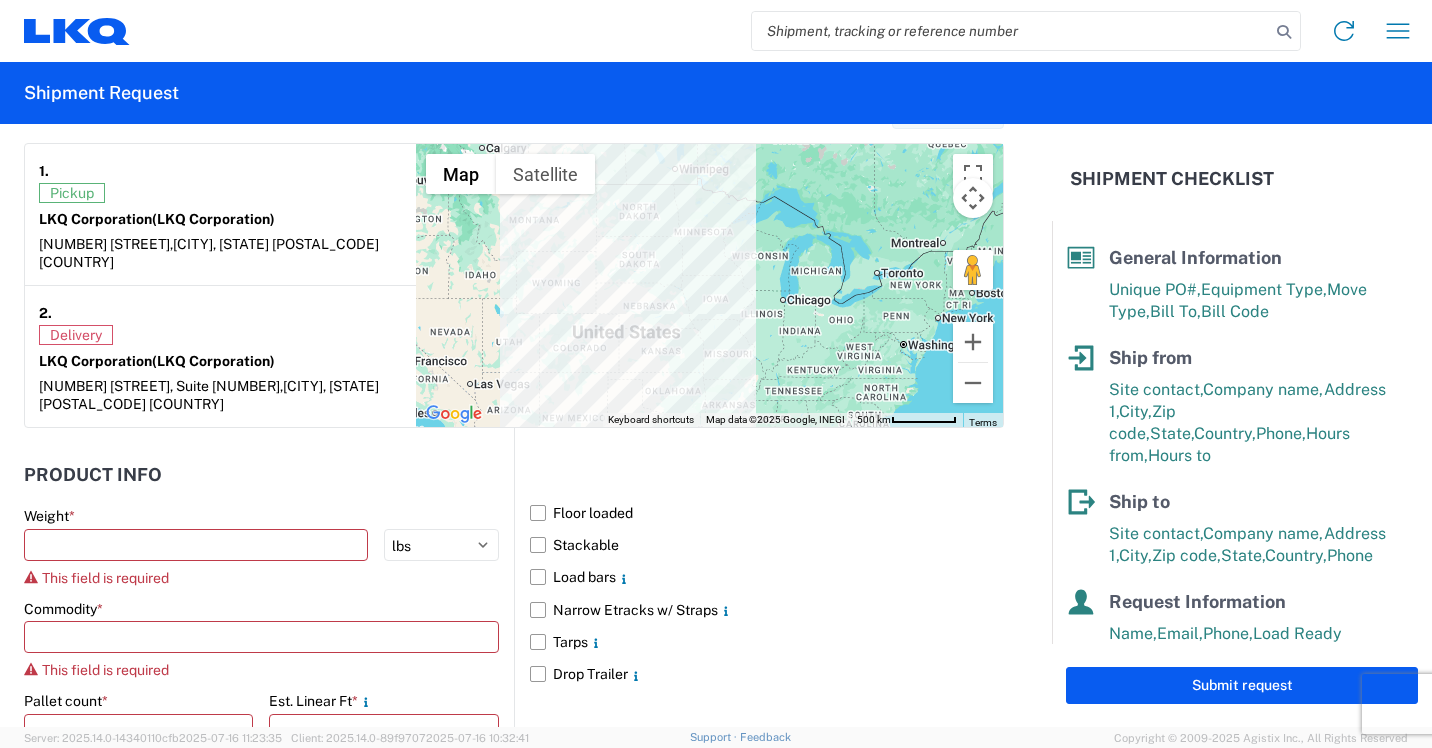 scroll, scrollTop: 1600, scrollLeft: 0, axis: vertical 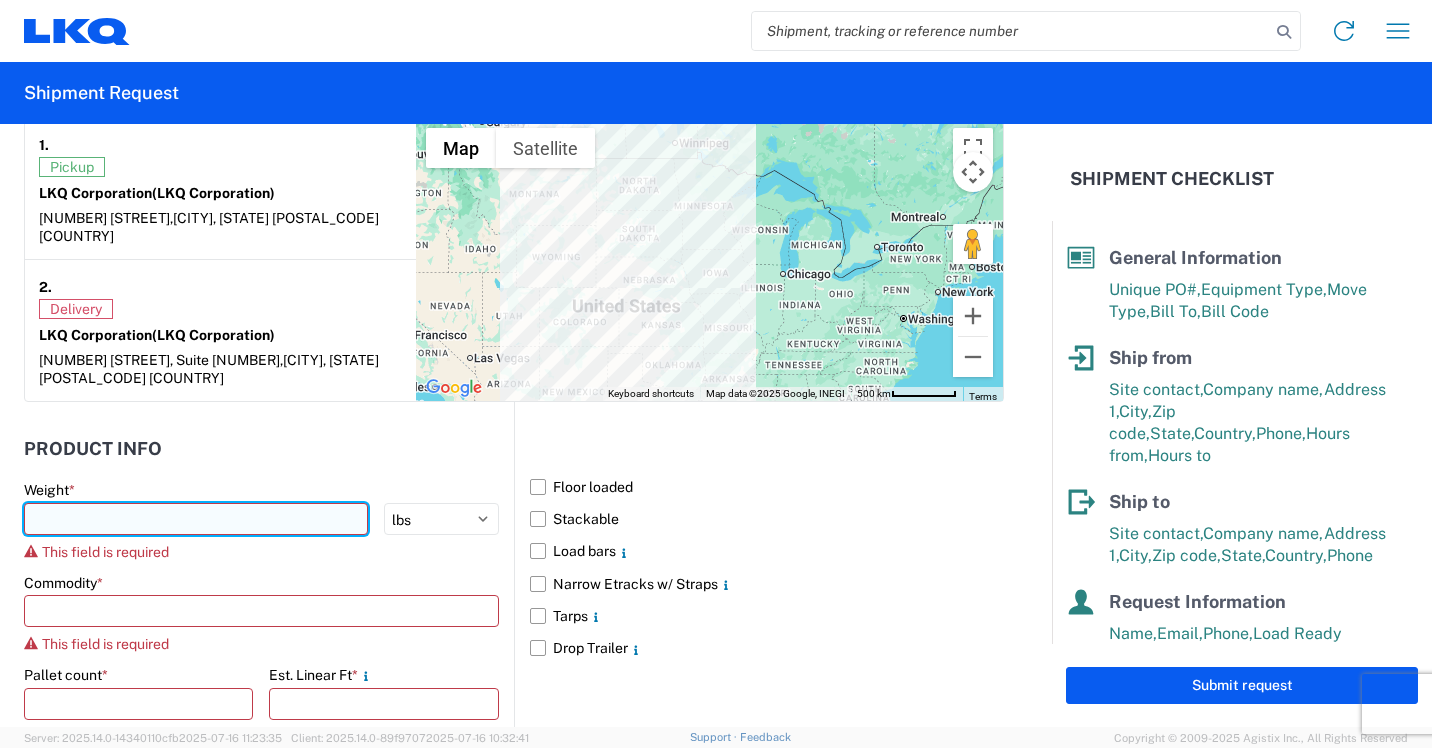 click 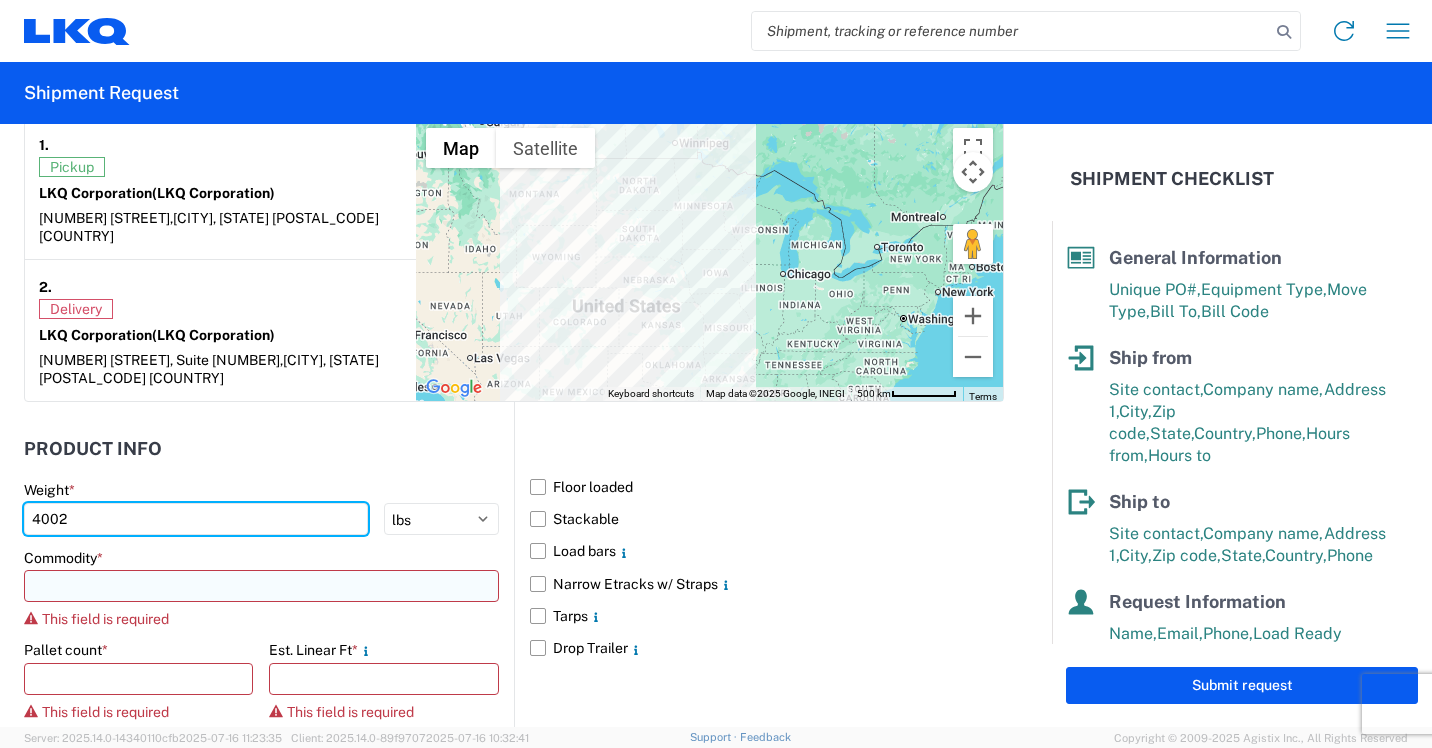 type on "4002" 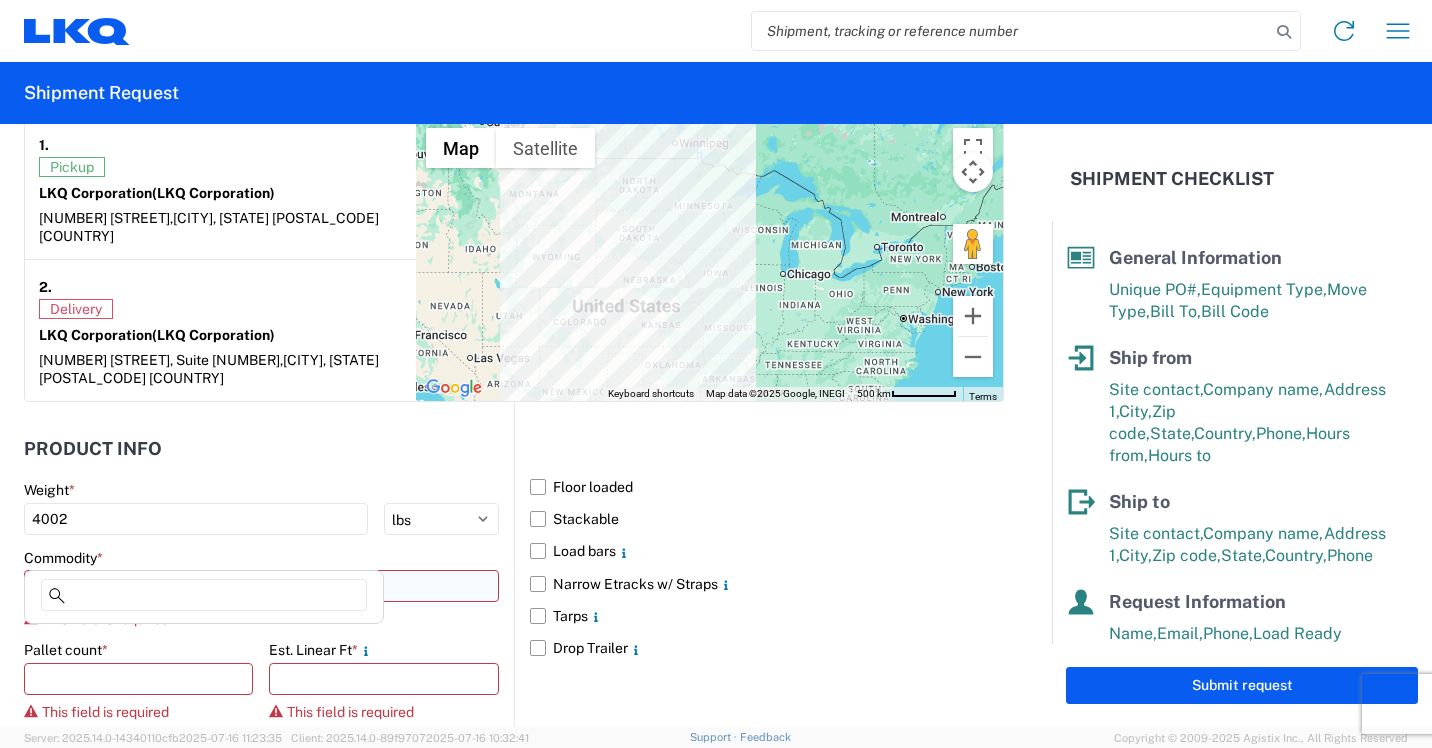 click 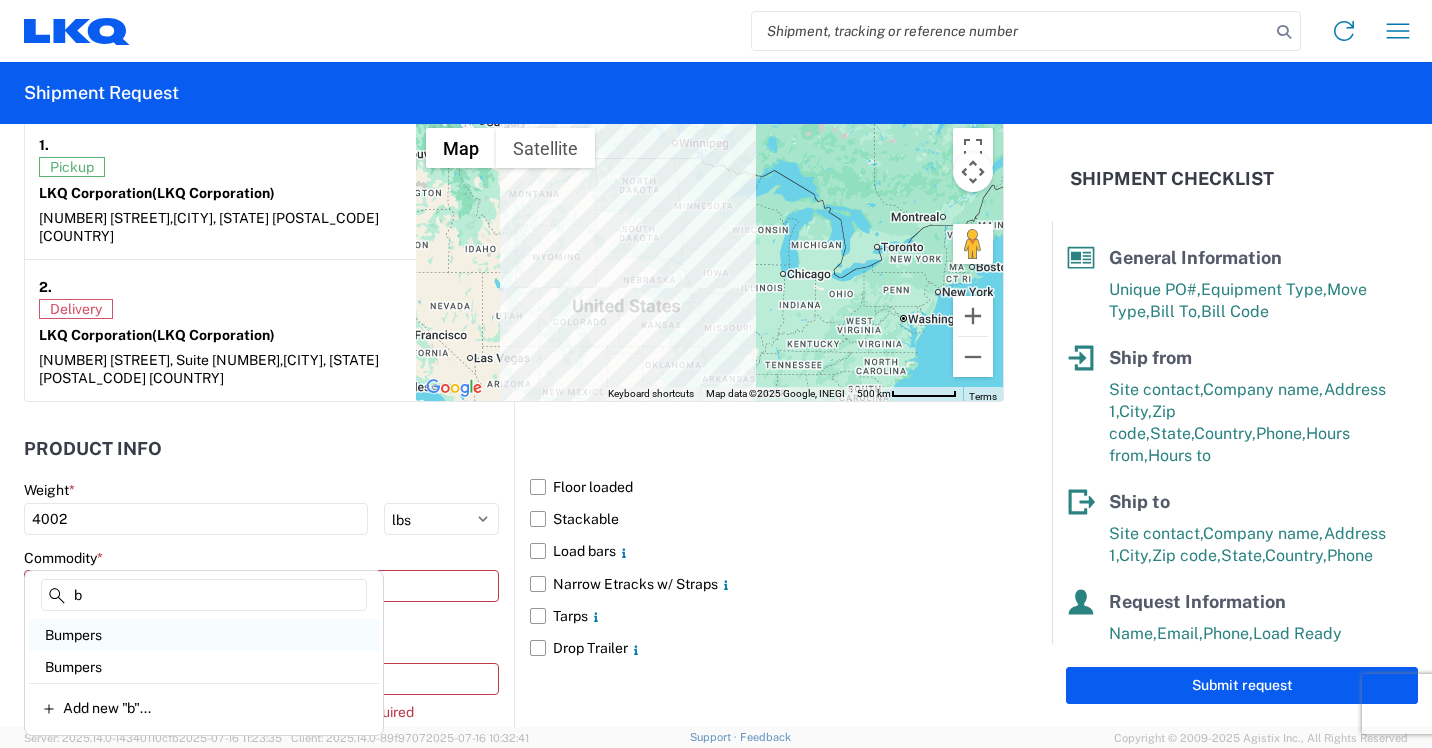 type on "b" 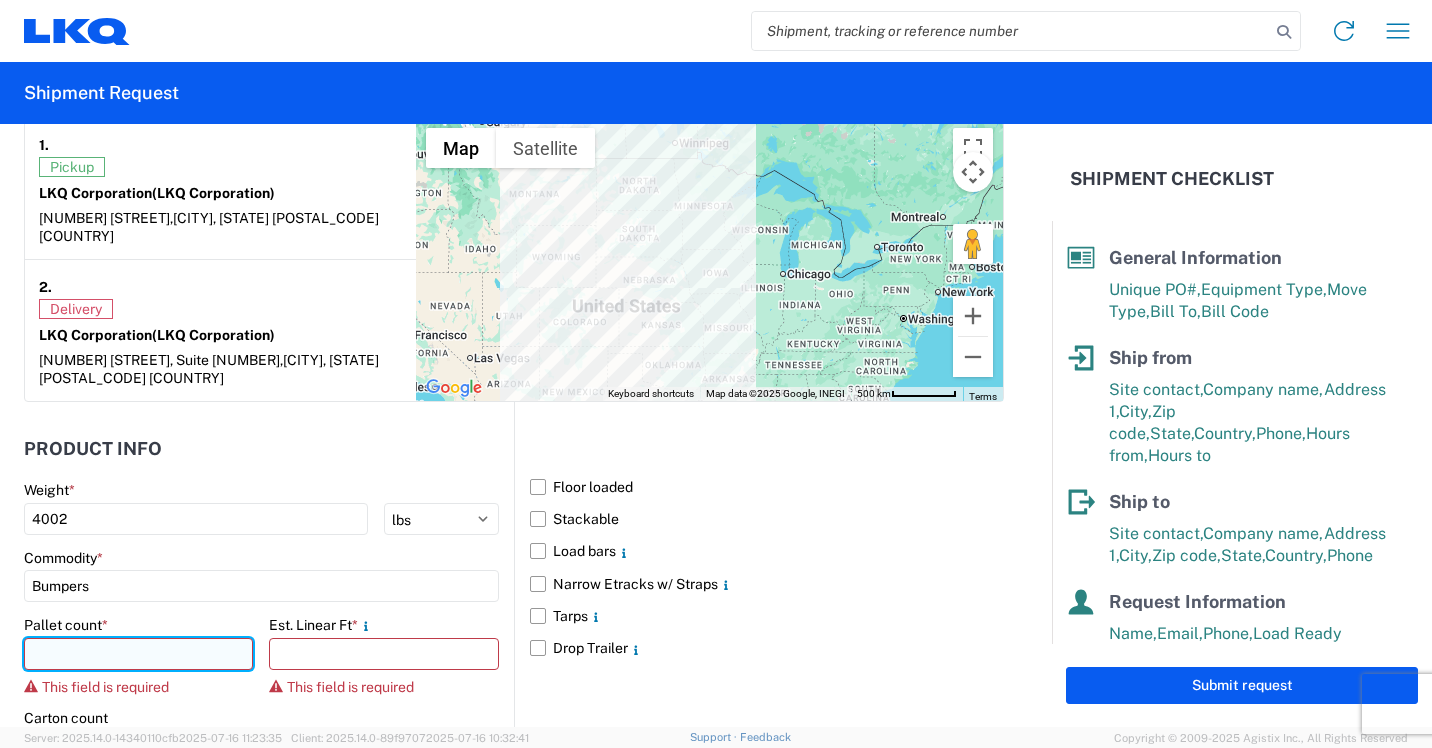 click 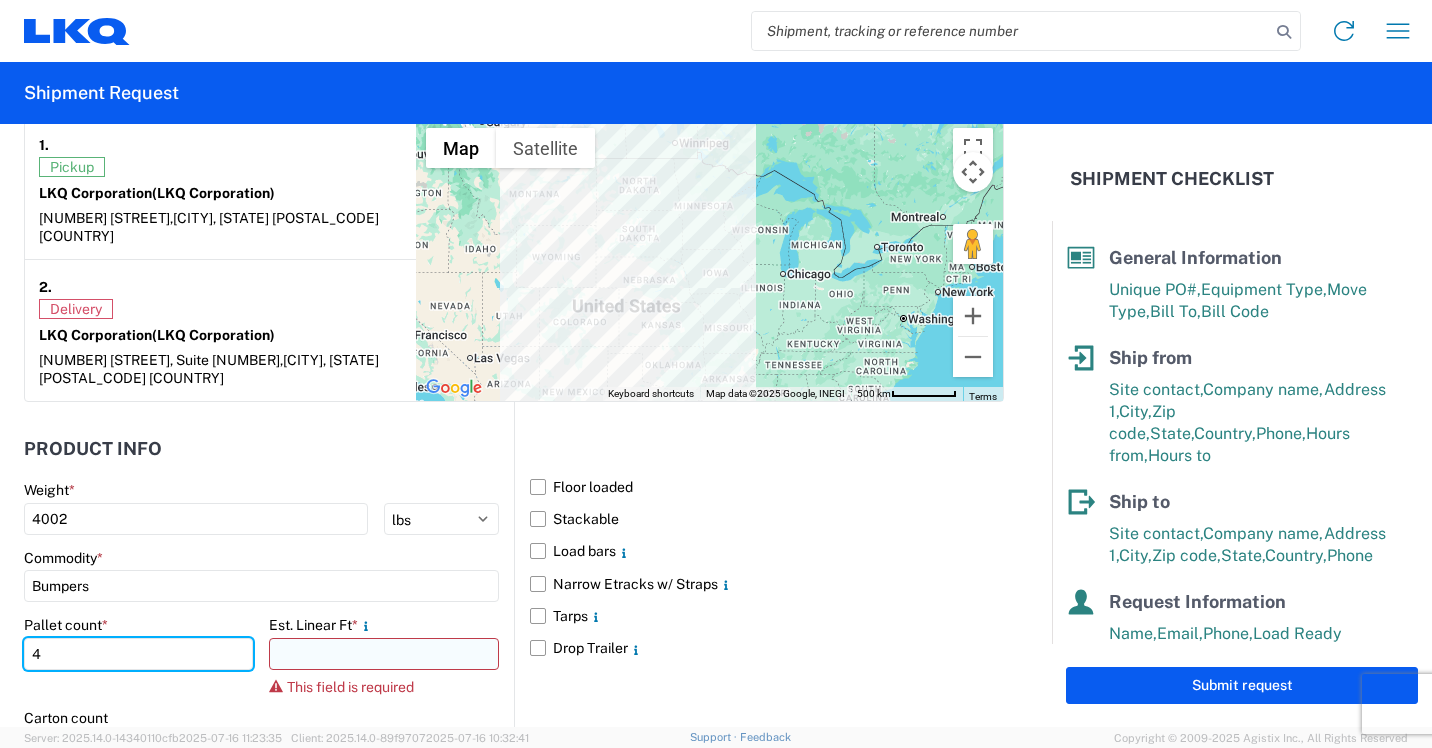 type on "4" 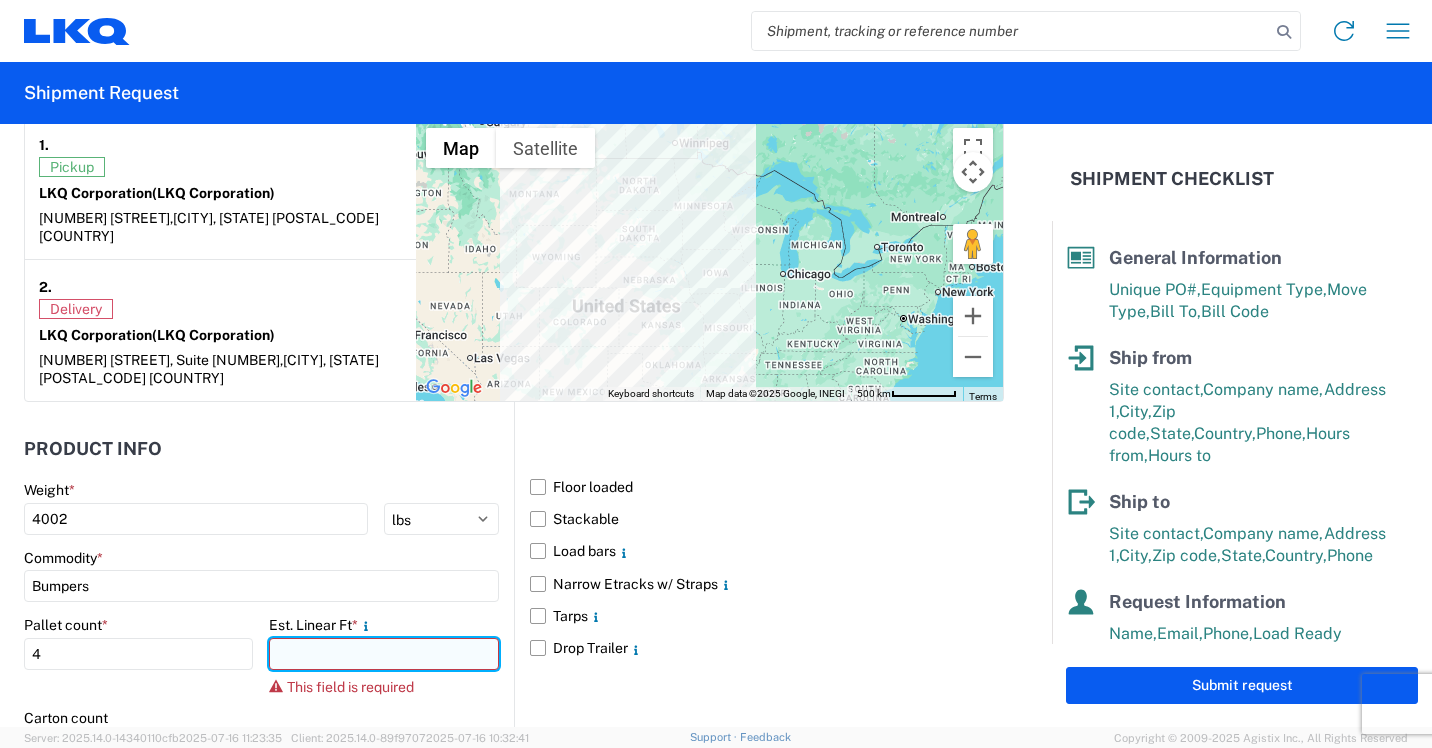 click 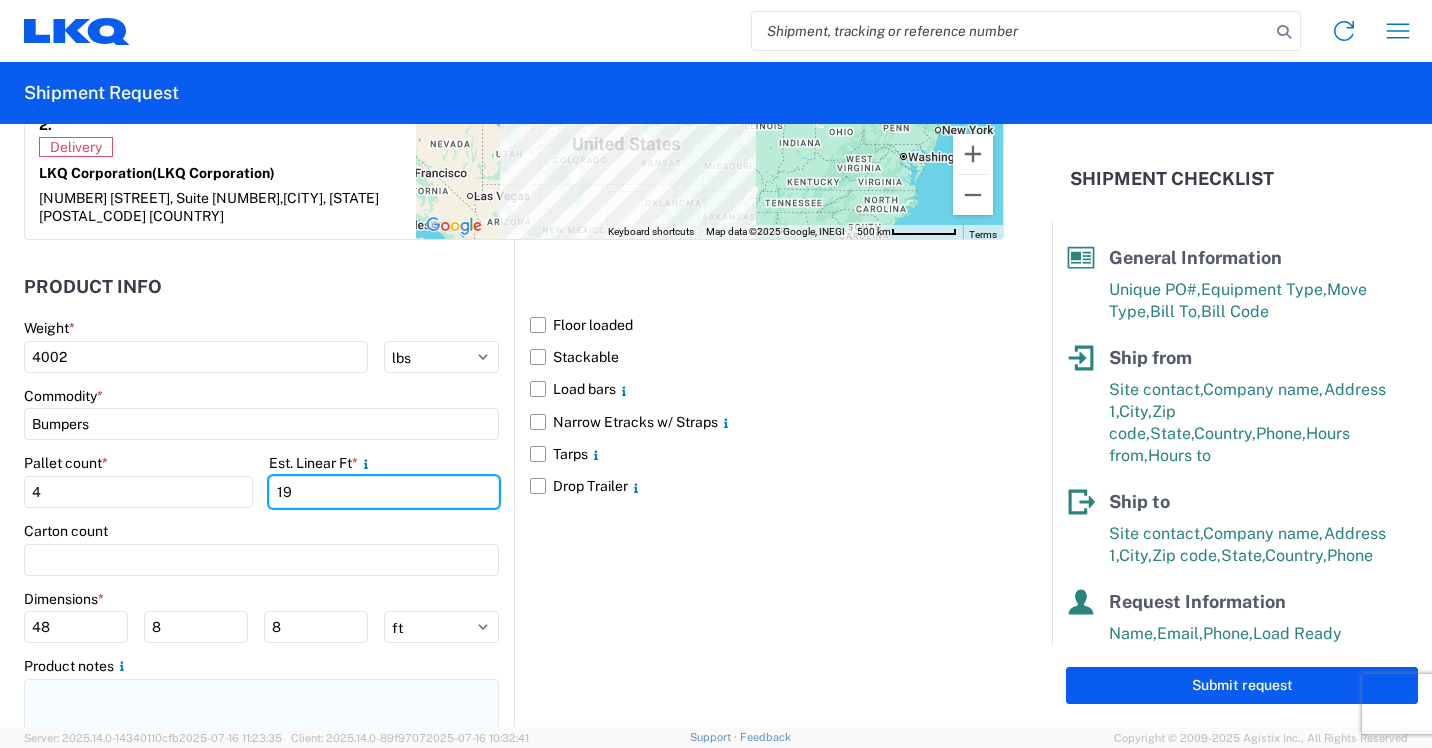 scroll, scrollTop: 1796, scrollLeft: 0, axis: vertical 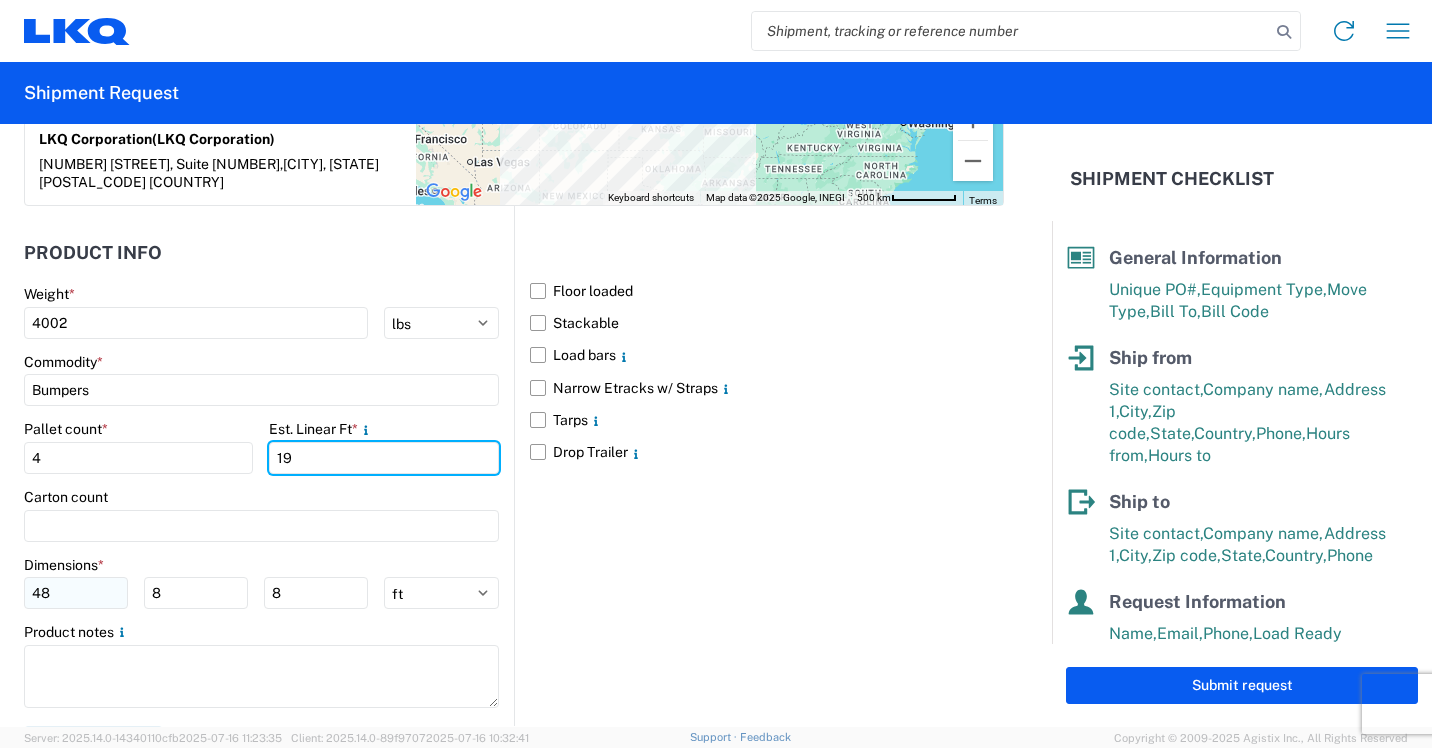 type on "19" 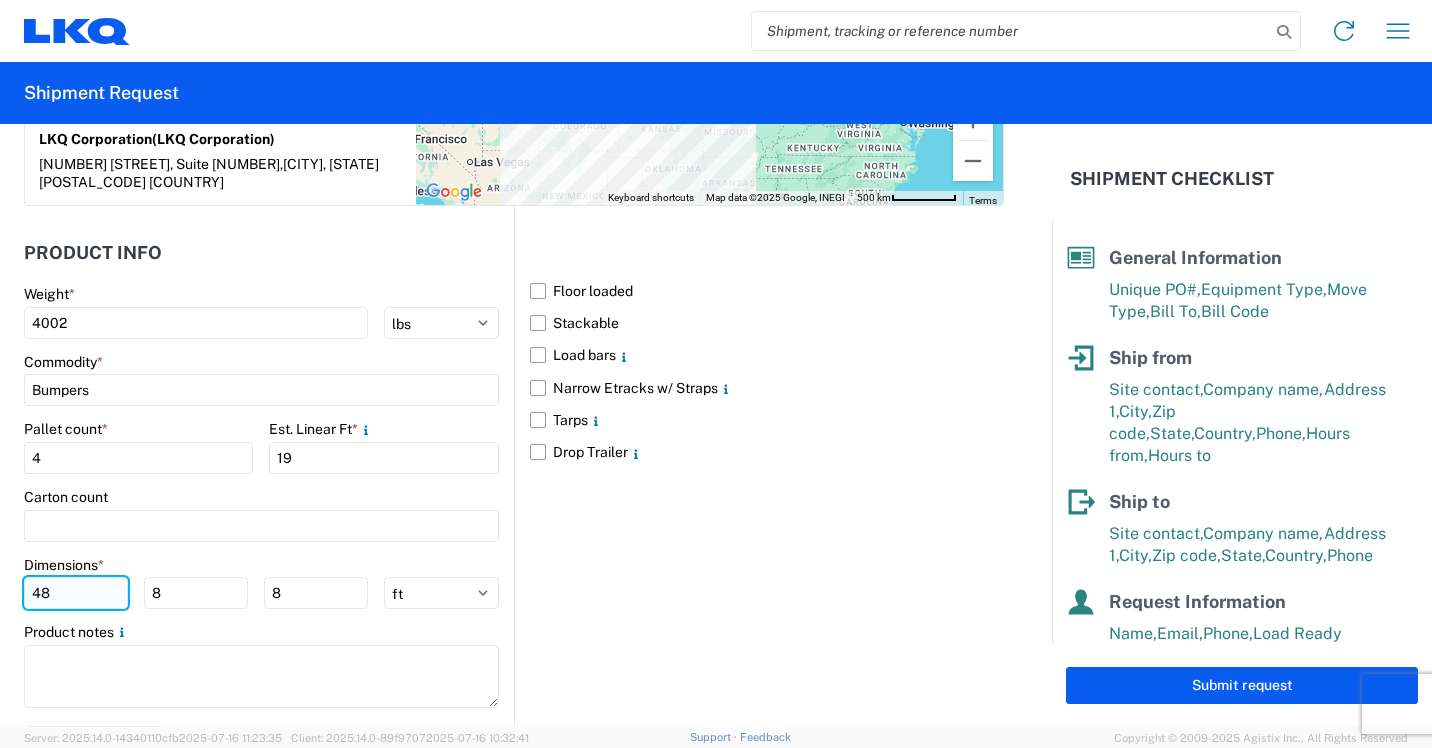 drag, startPoint x: 92, startPoint y: 564, endPoint x: 116, endPoint y: 578, distance: 27.784887 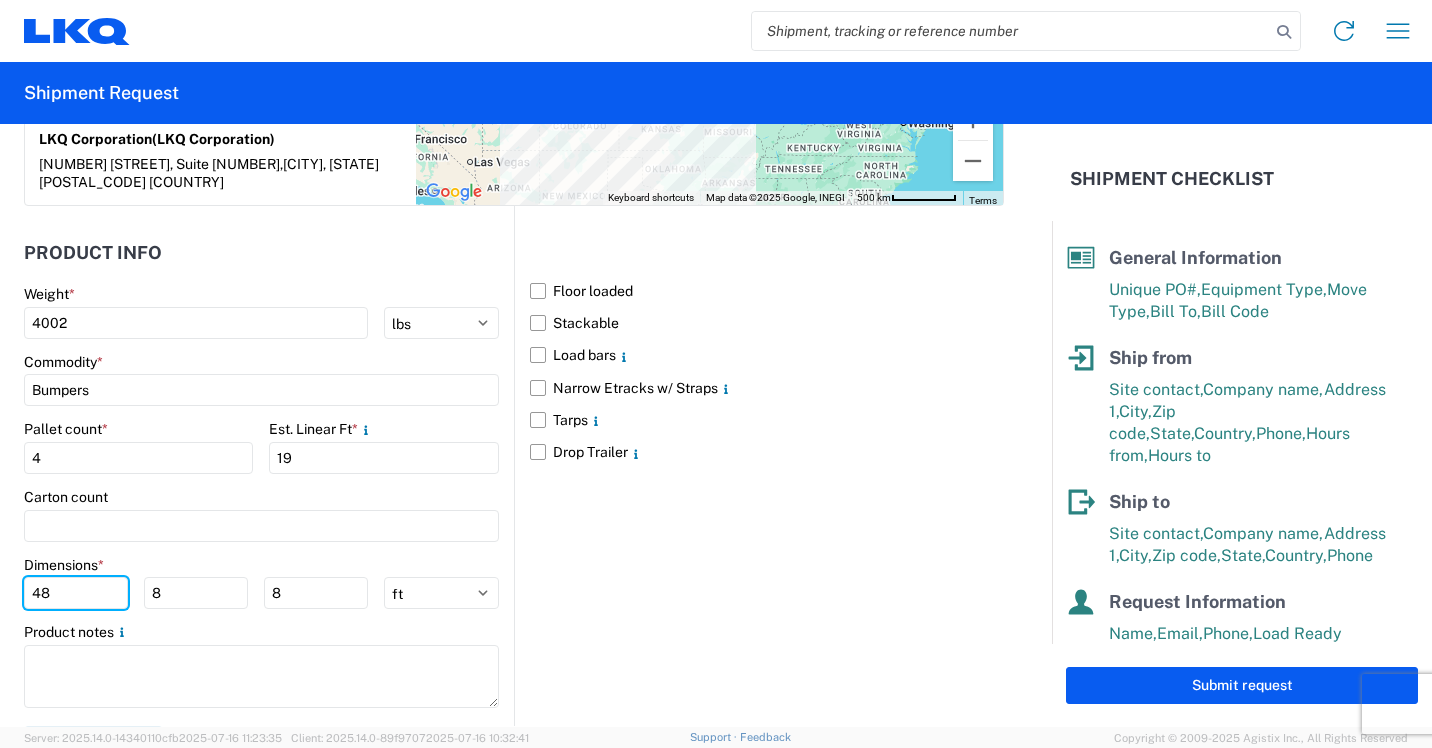 click on "48" 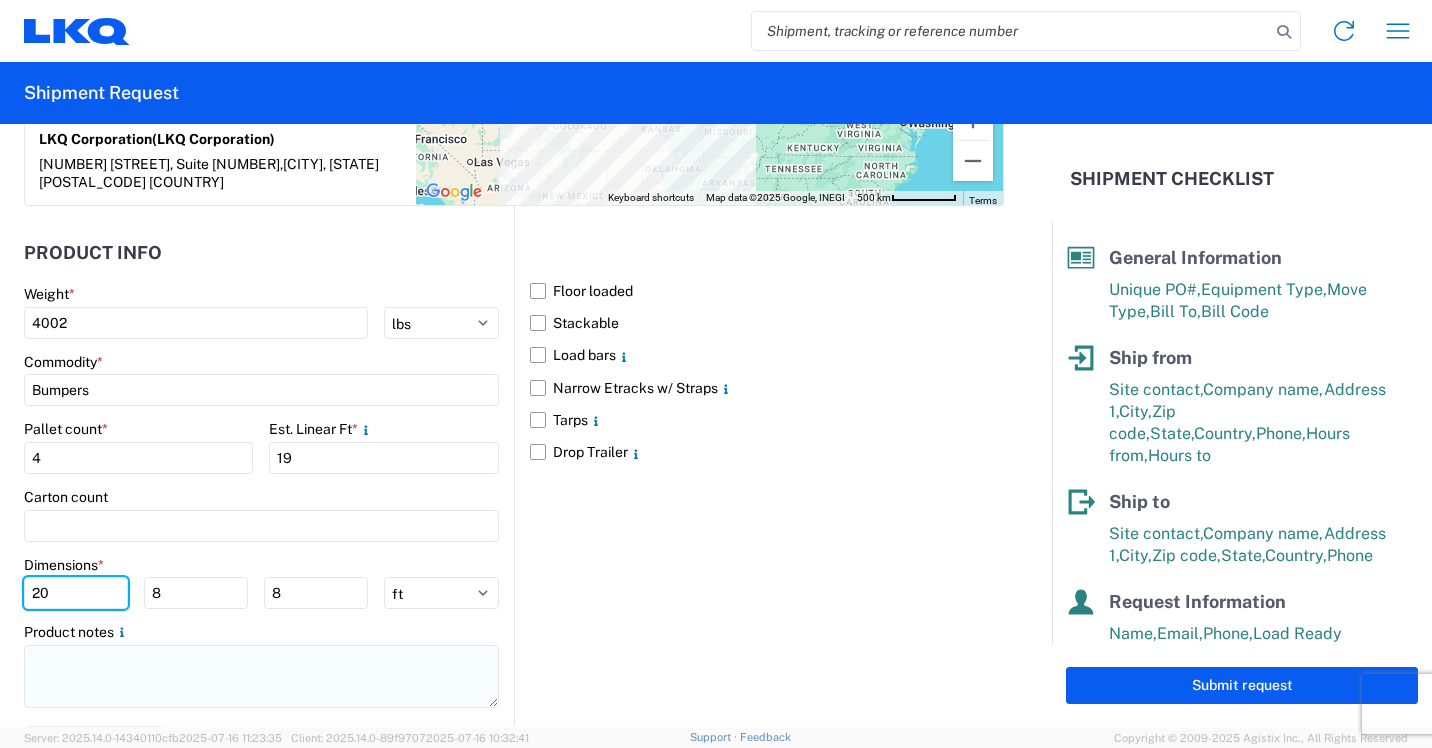 type on "20" 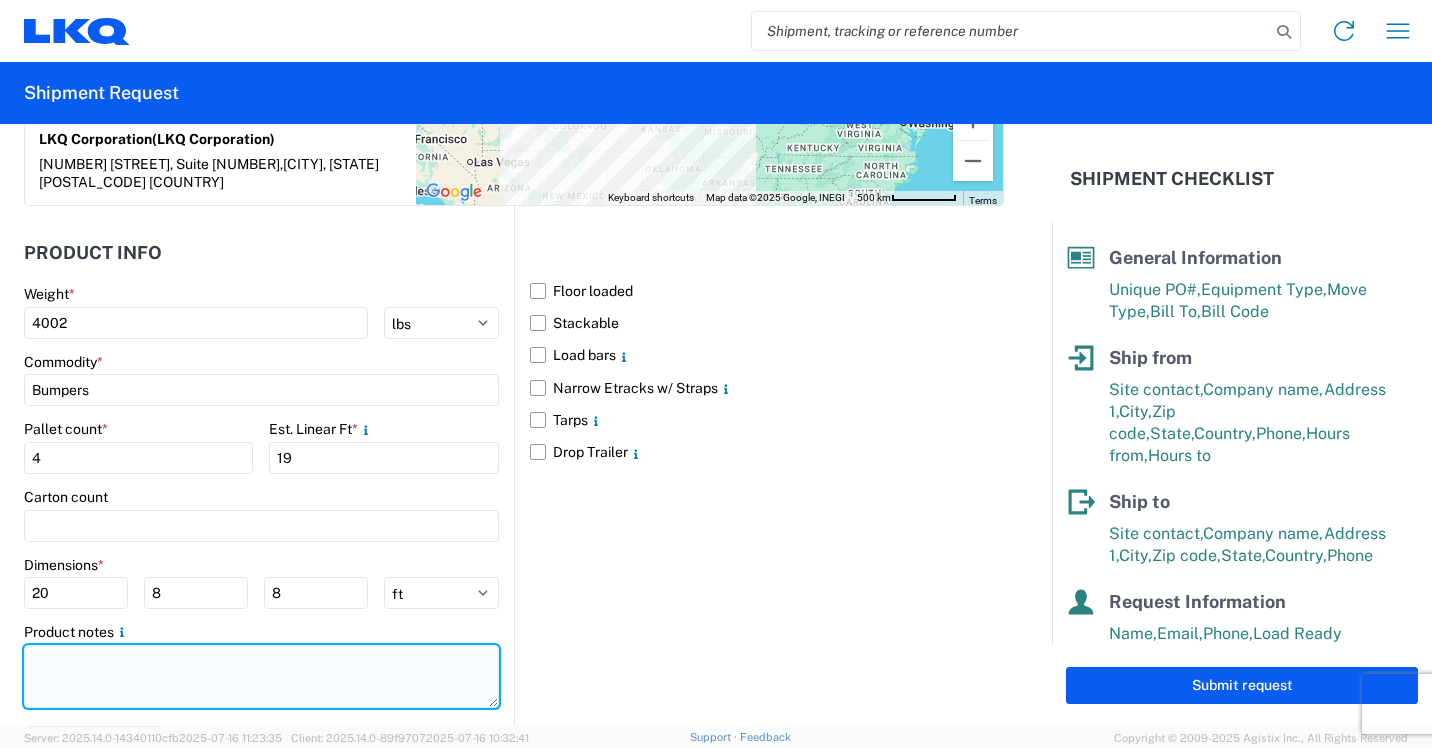 click 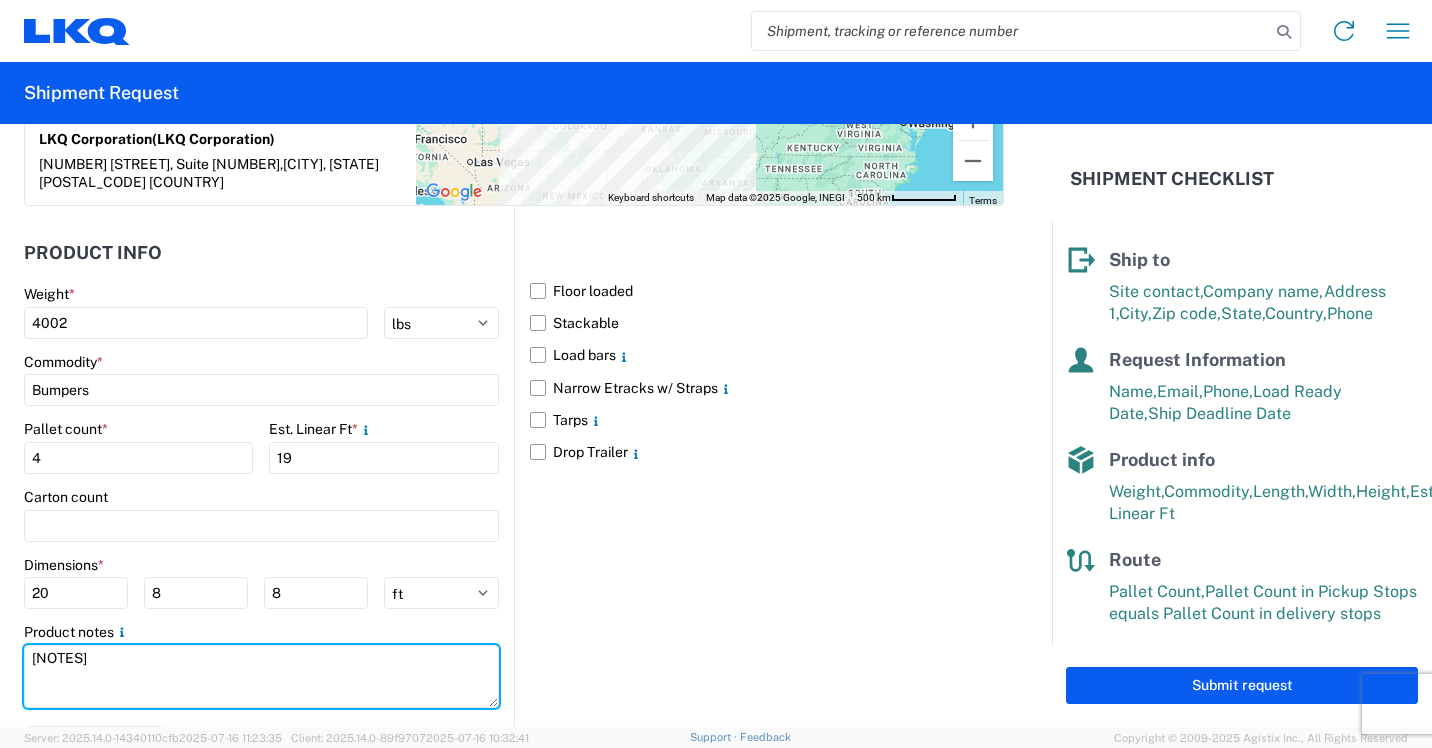 scroll, scrollTop: 244, scrollLeft: 0, axis: vertical 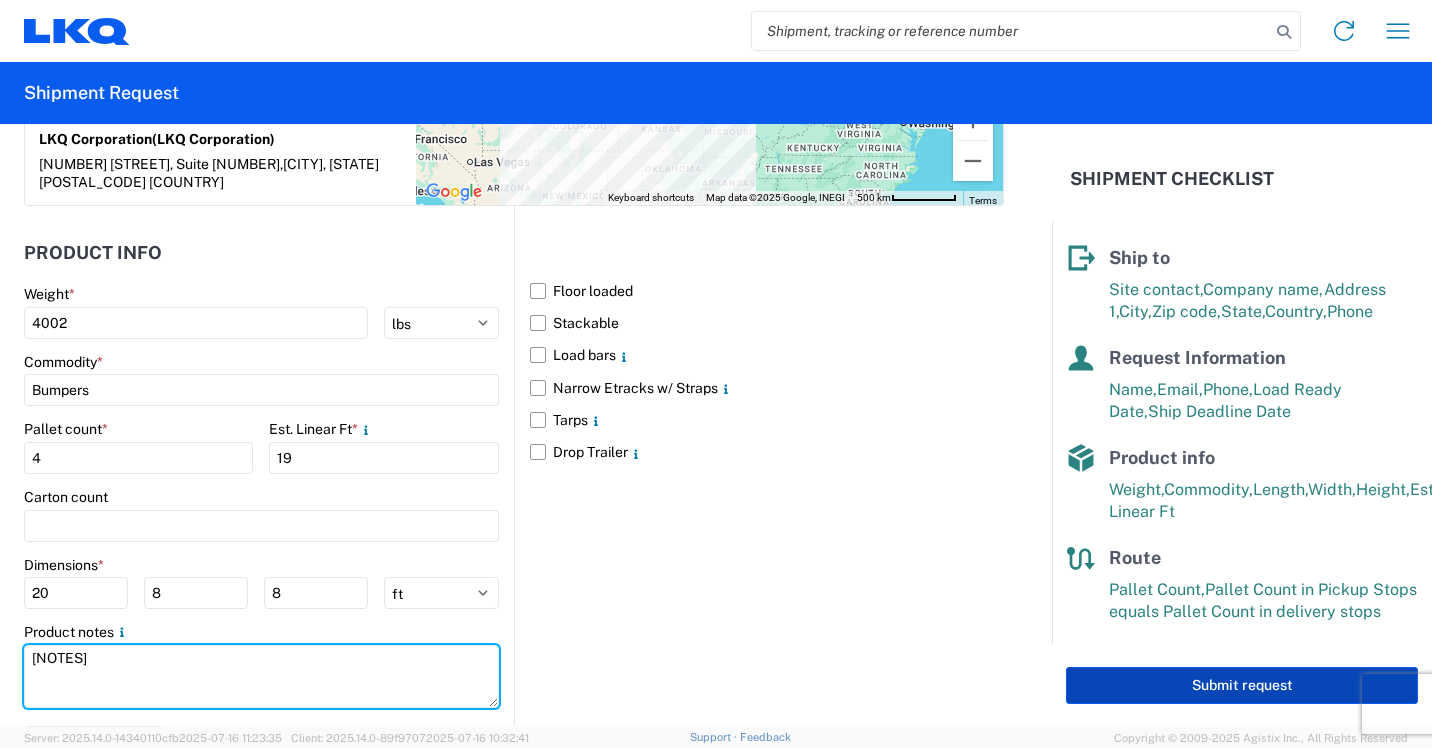 type on "[NOTES]" 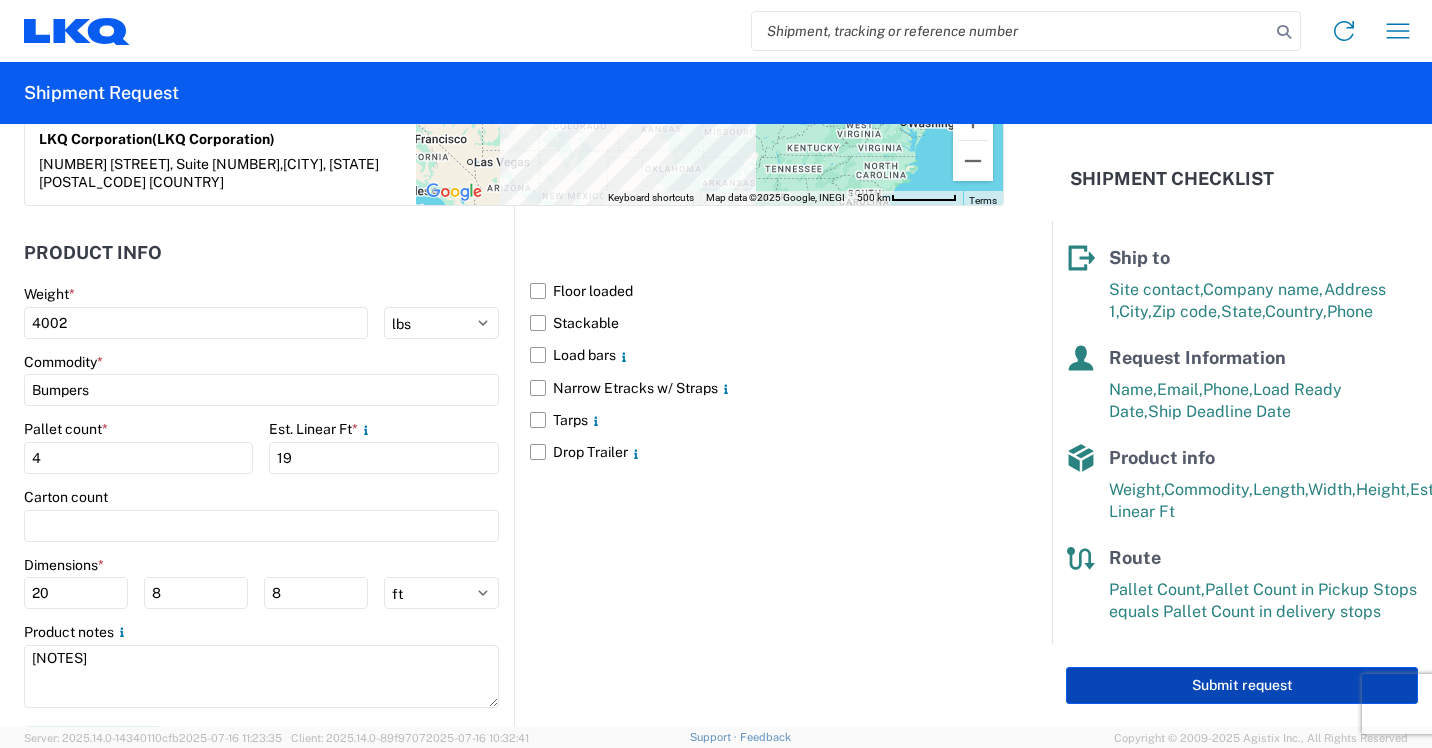 click on "Submit request" 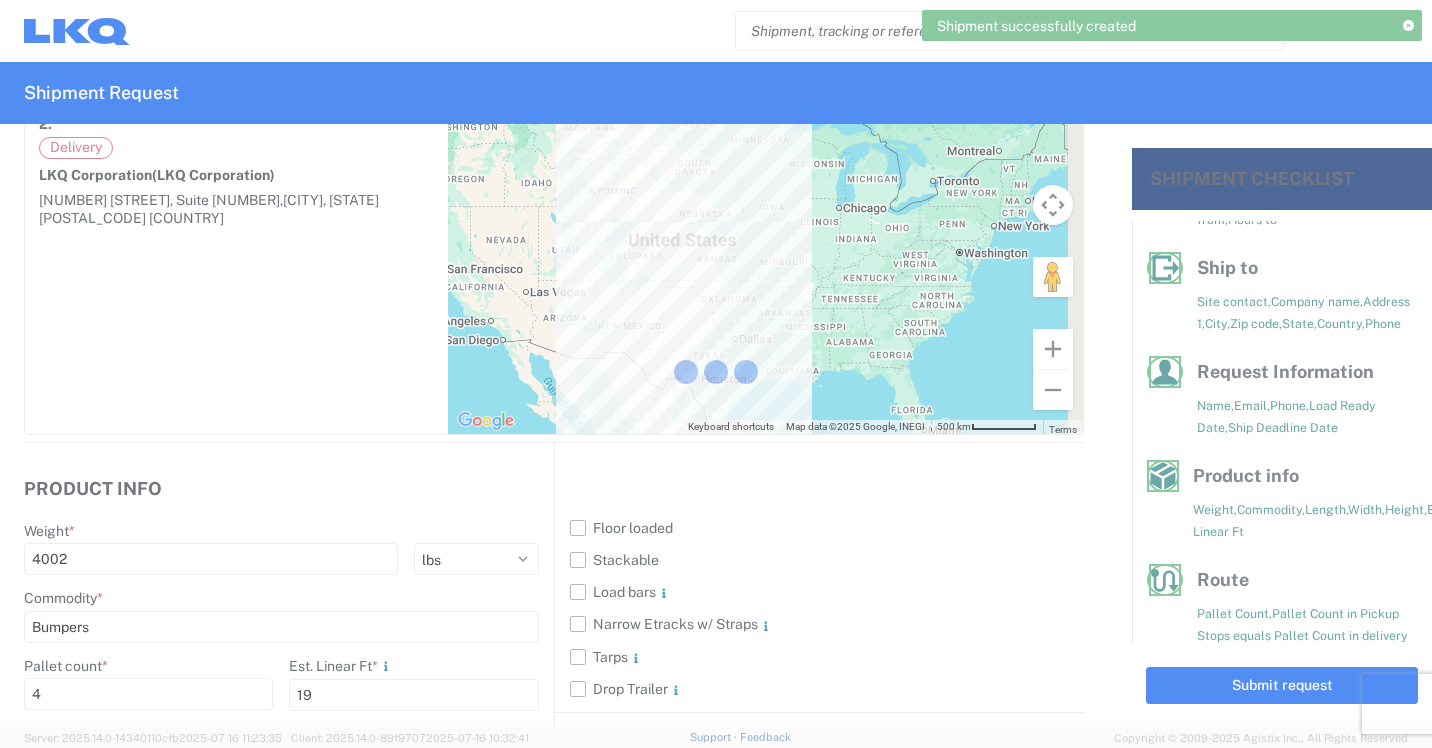 scroll, scrollTop: 240, scrollLeft: 0, axis: vertical 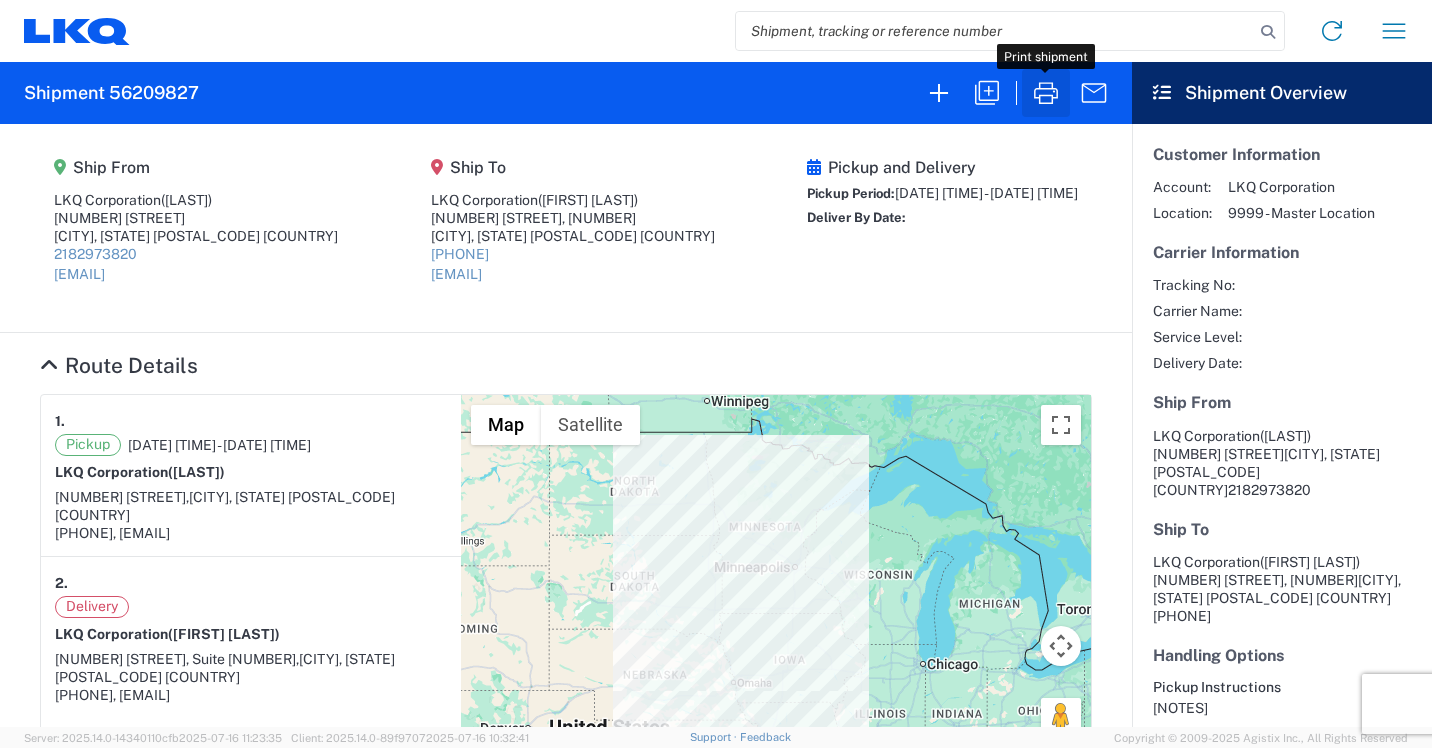 click 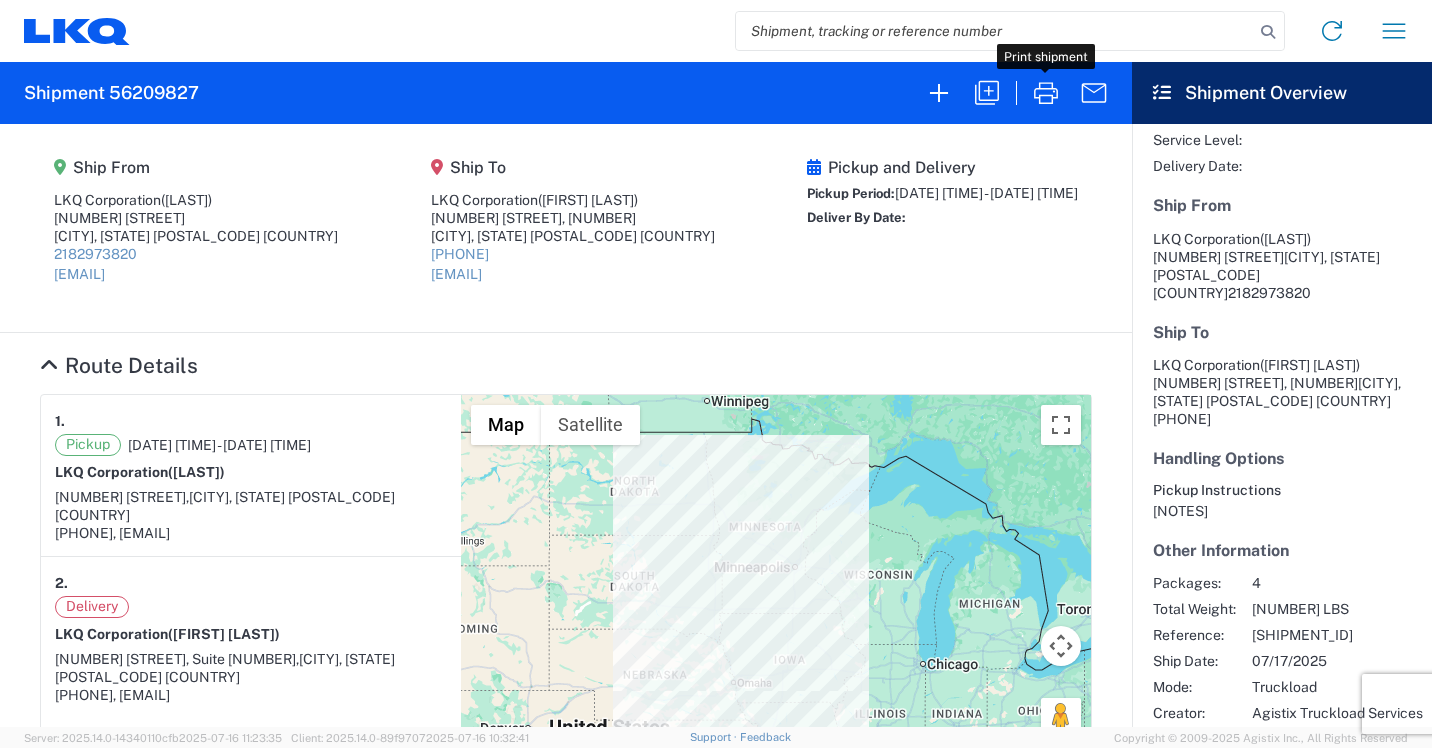 scroll, scrollTop: 200, scrollLeft: 0, axis: vertical 